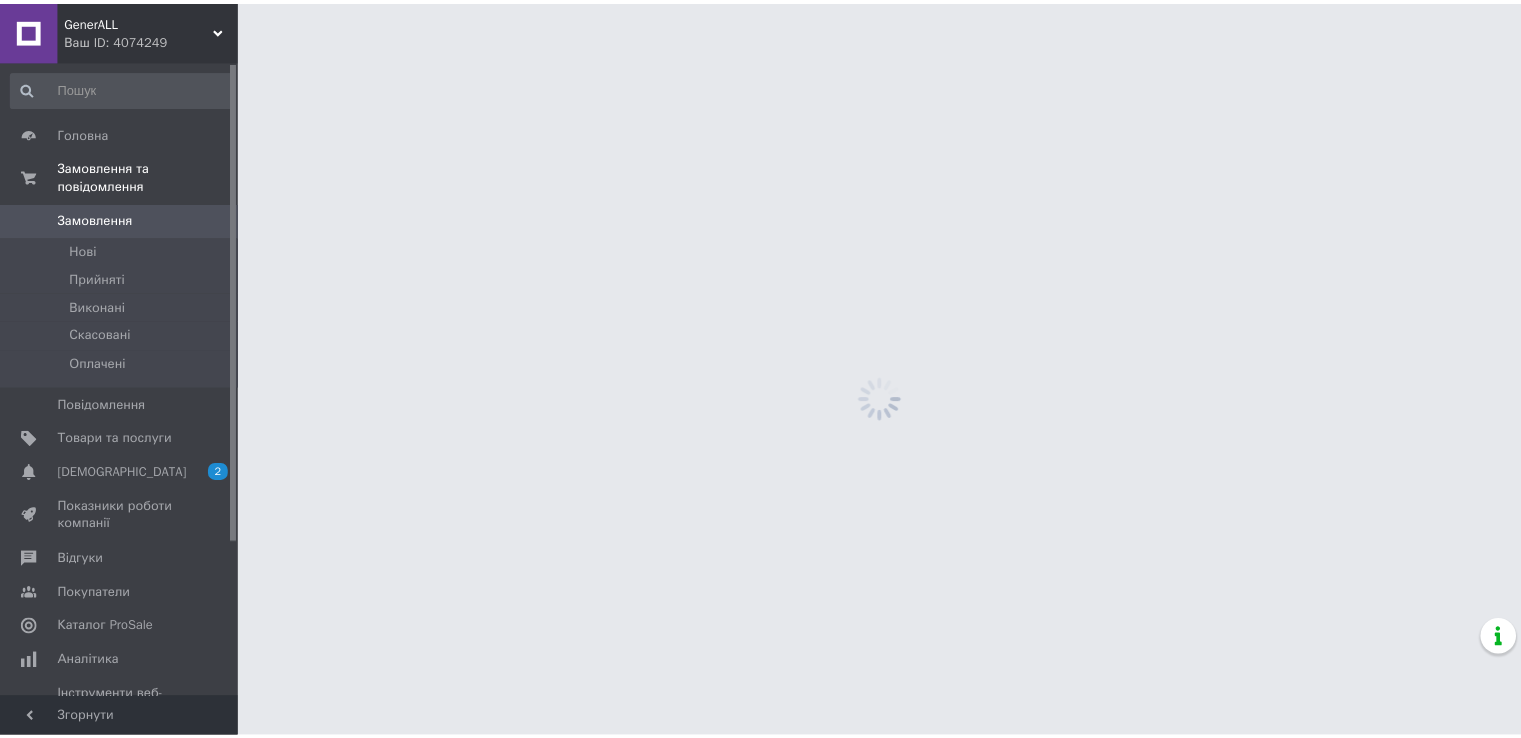 scroll, scrollTop: 0, scrollLeft: 0, axis: both 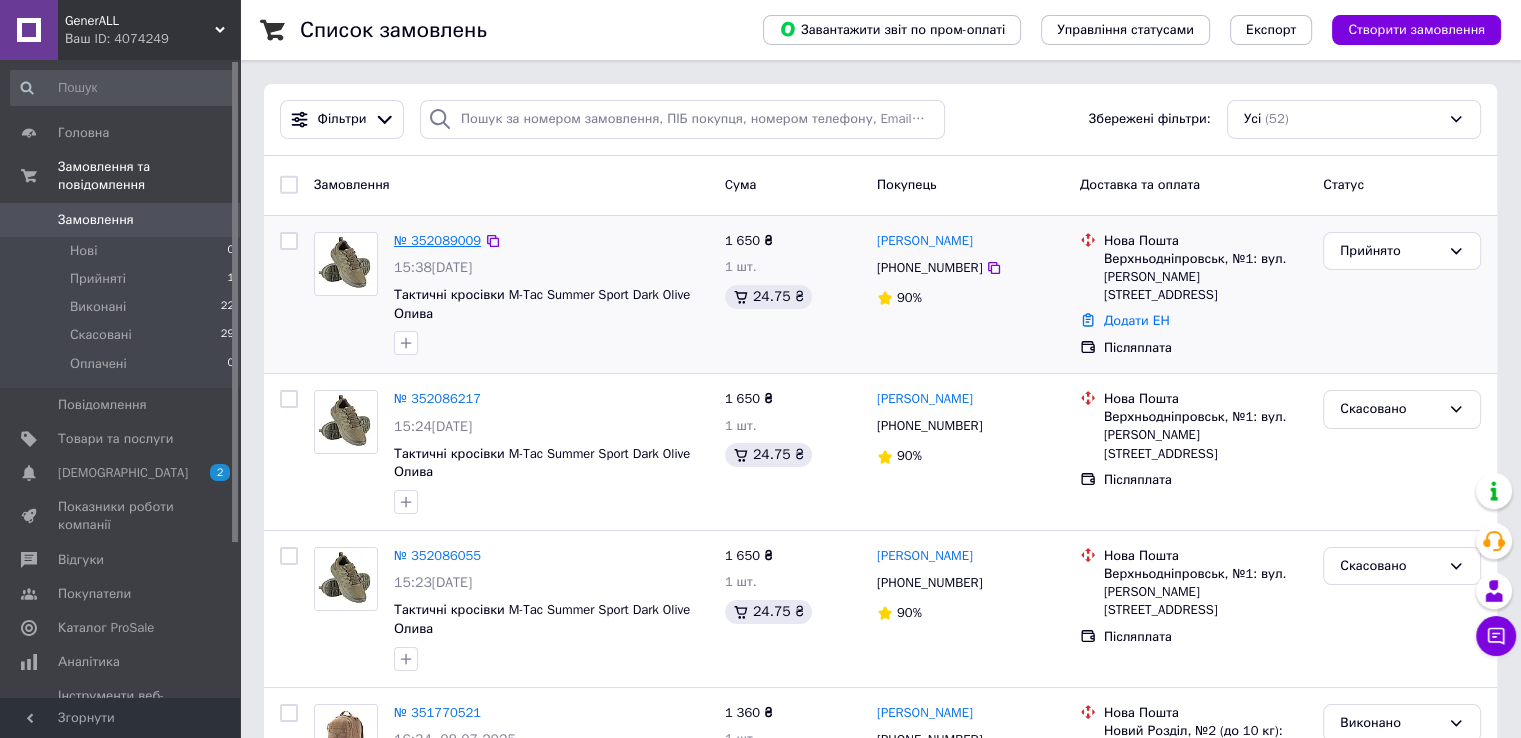 click on "№ 352089009" at bounding box center [437, 240] 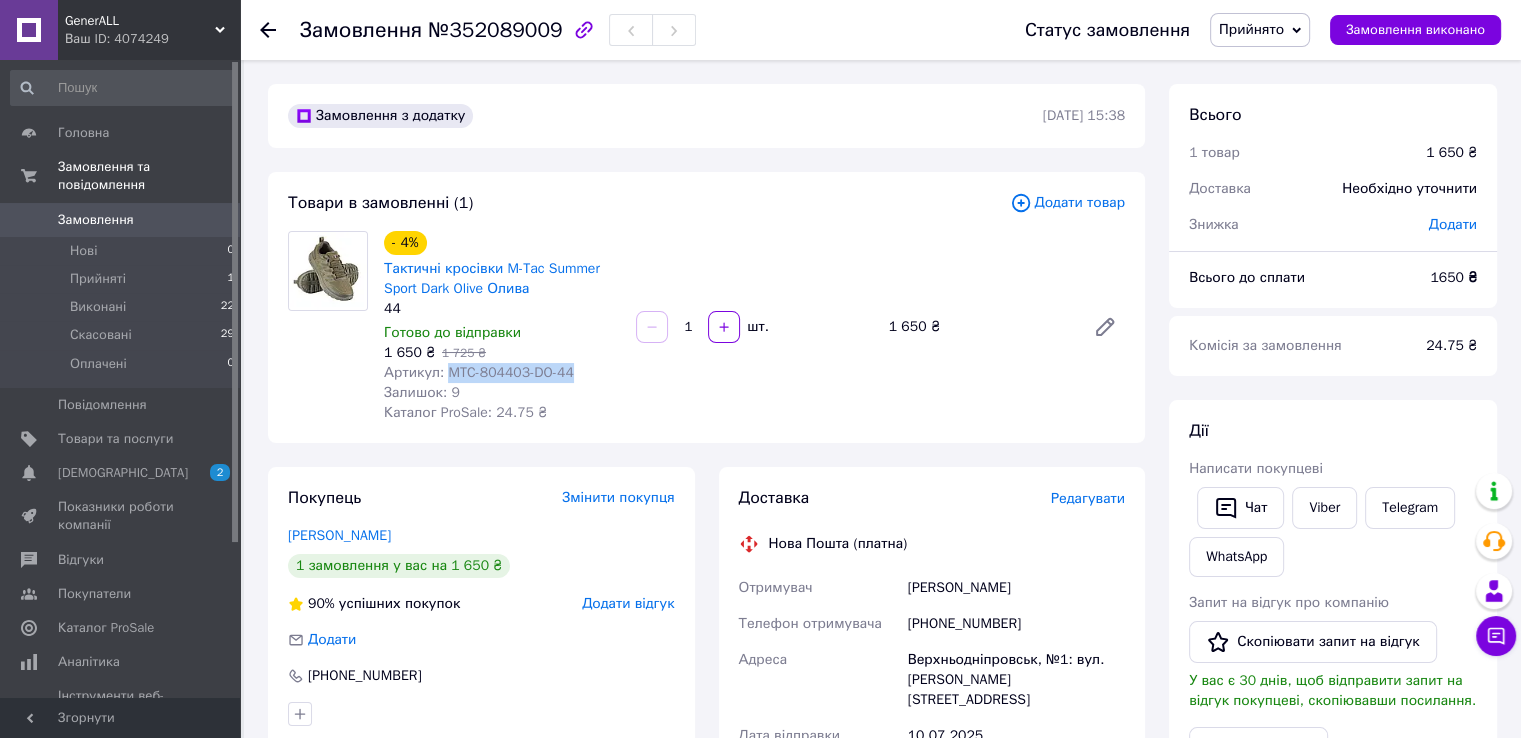 drag, startPoint x: 608, startPoint y: 369, endPoint x: 447, endPoint y: 369, distance: 161 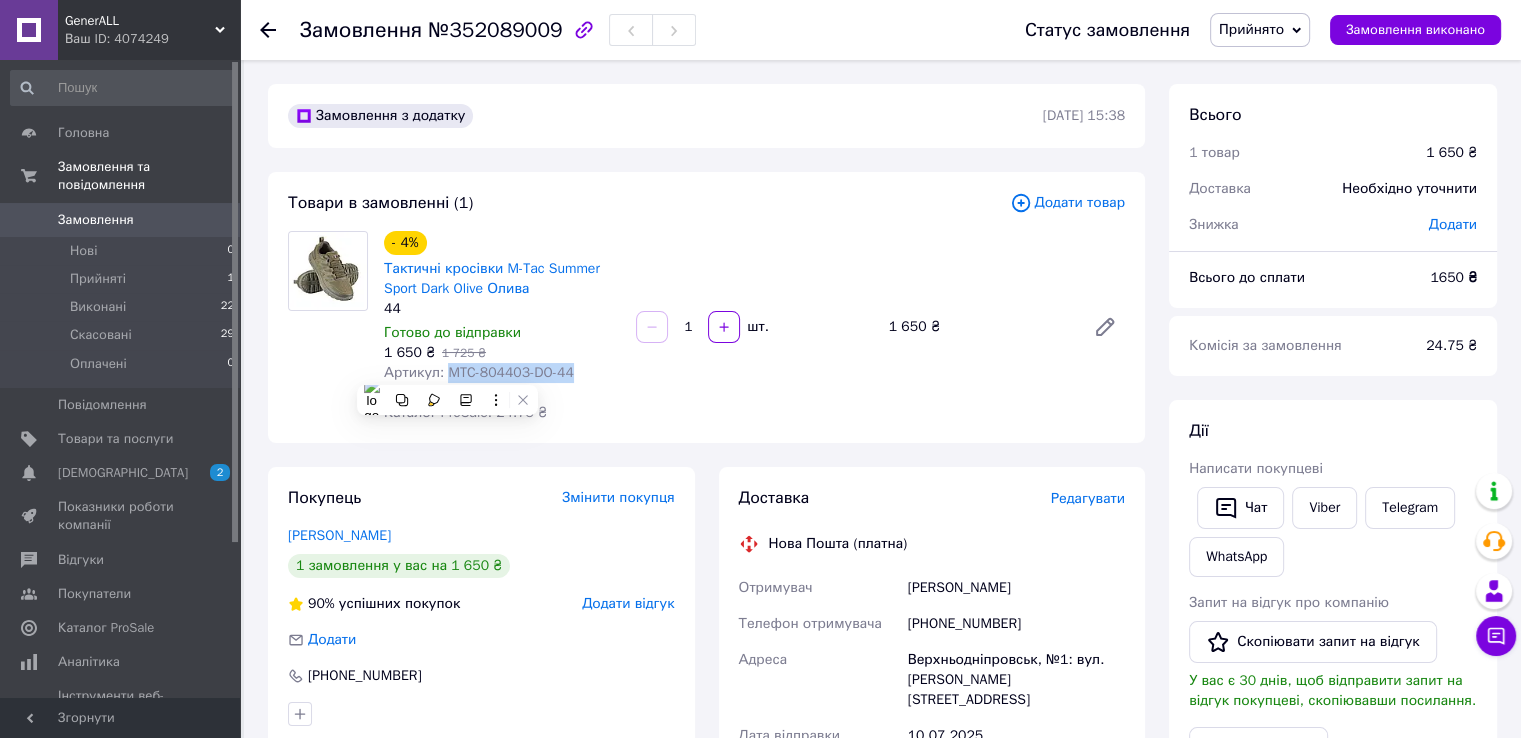 copy on "MTC-804403-DO-44" 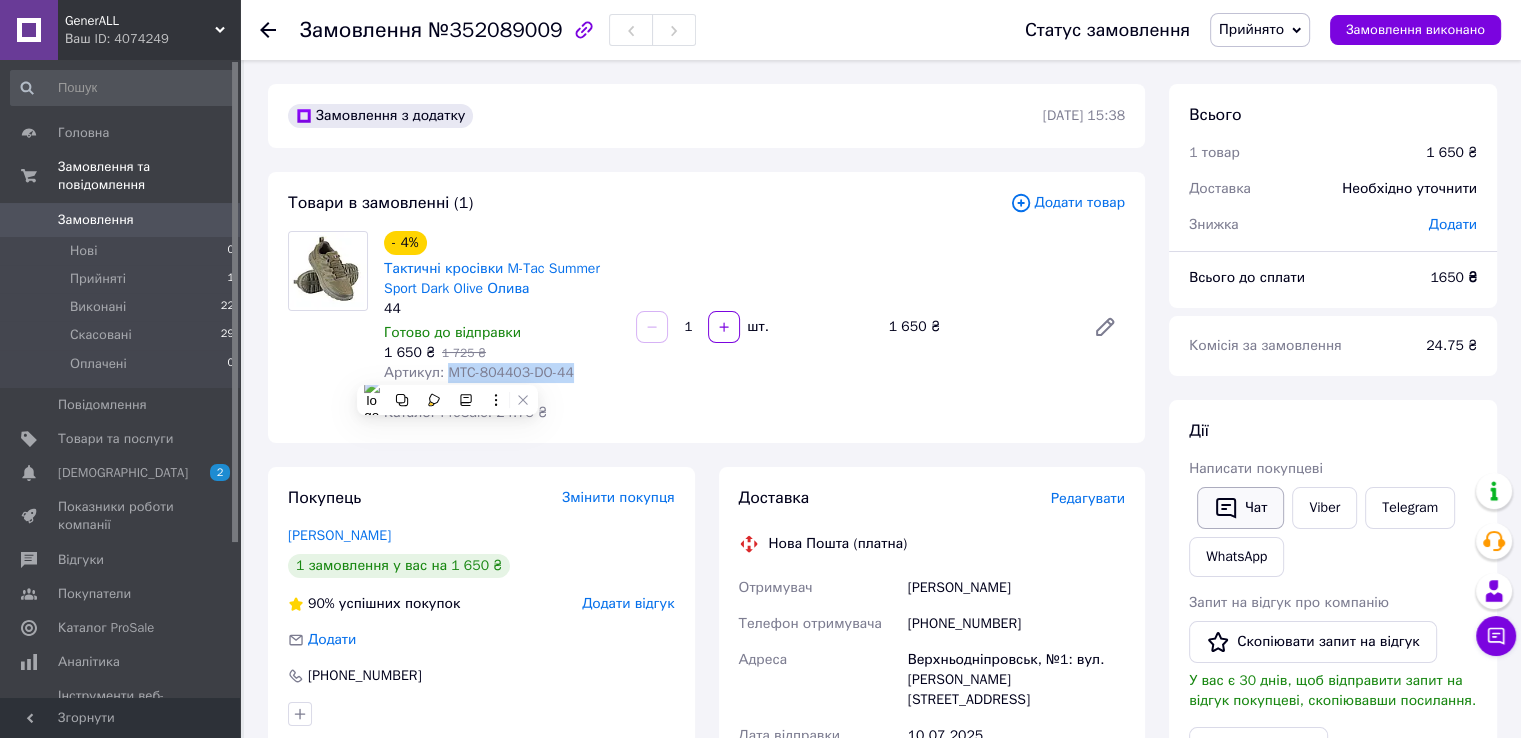 click on "Чат" at bounding box center [1240, 508] 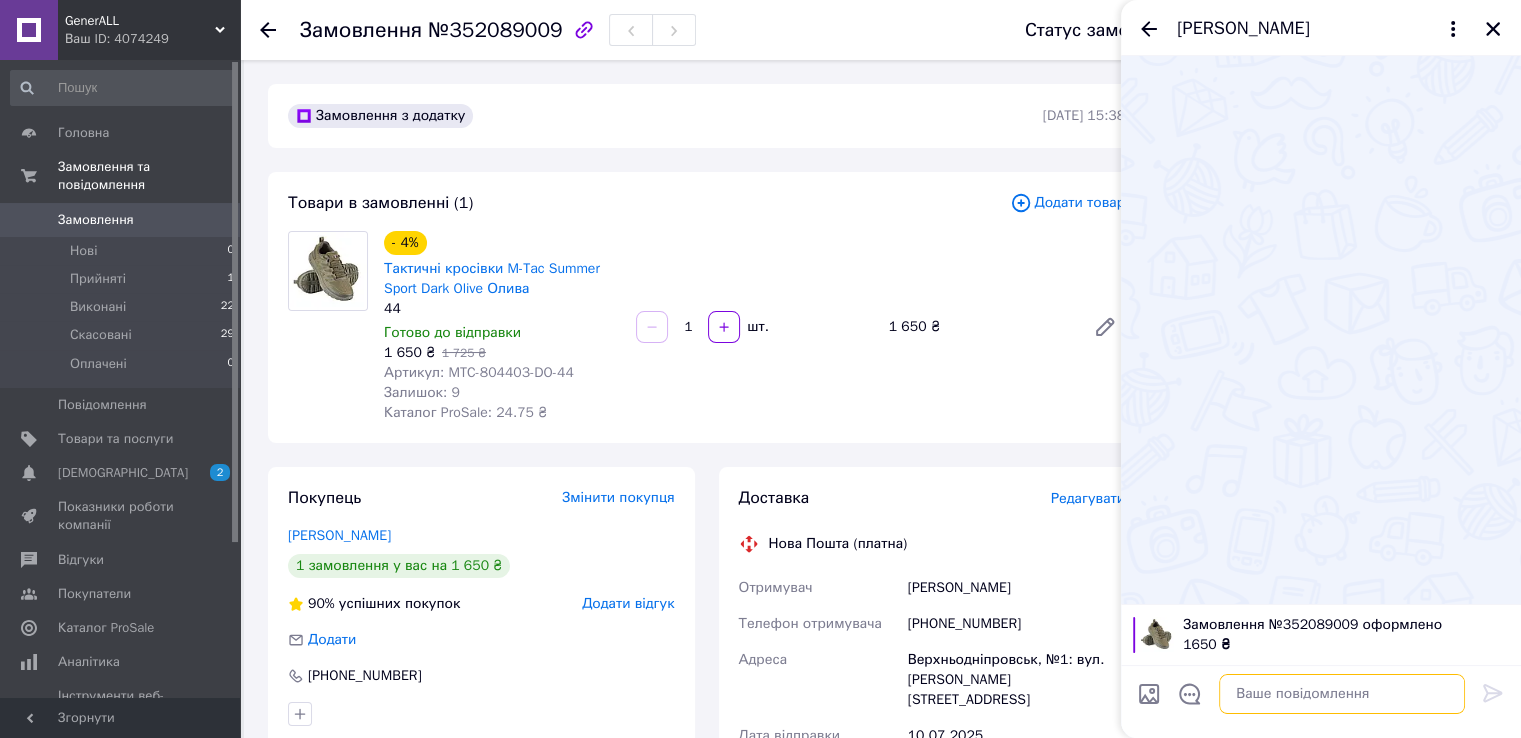 click at bounding box center (1342, 694) 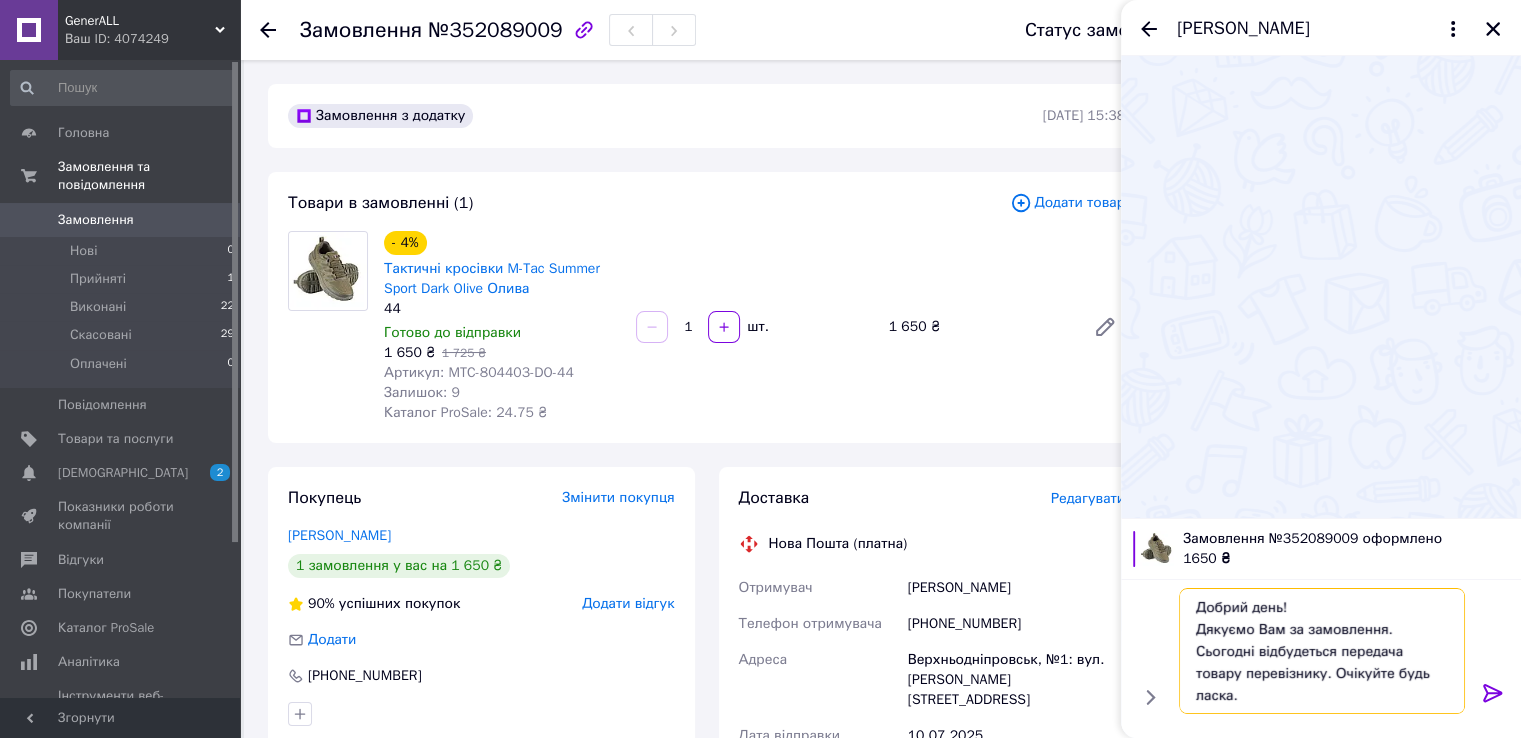 click on "Добрий день!
Дякуємо Вам за замовлення.
Сьогодні відбудеться передача товару перевізнику. Очікуйте будь ласка." at bounding box center (1322, 651) 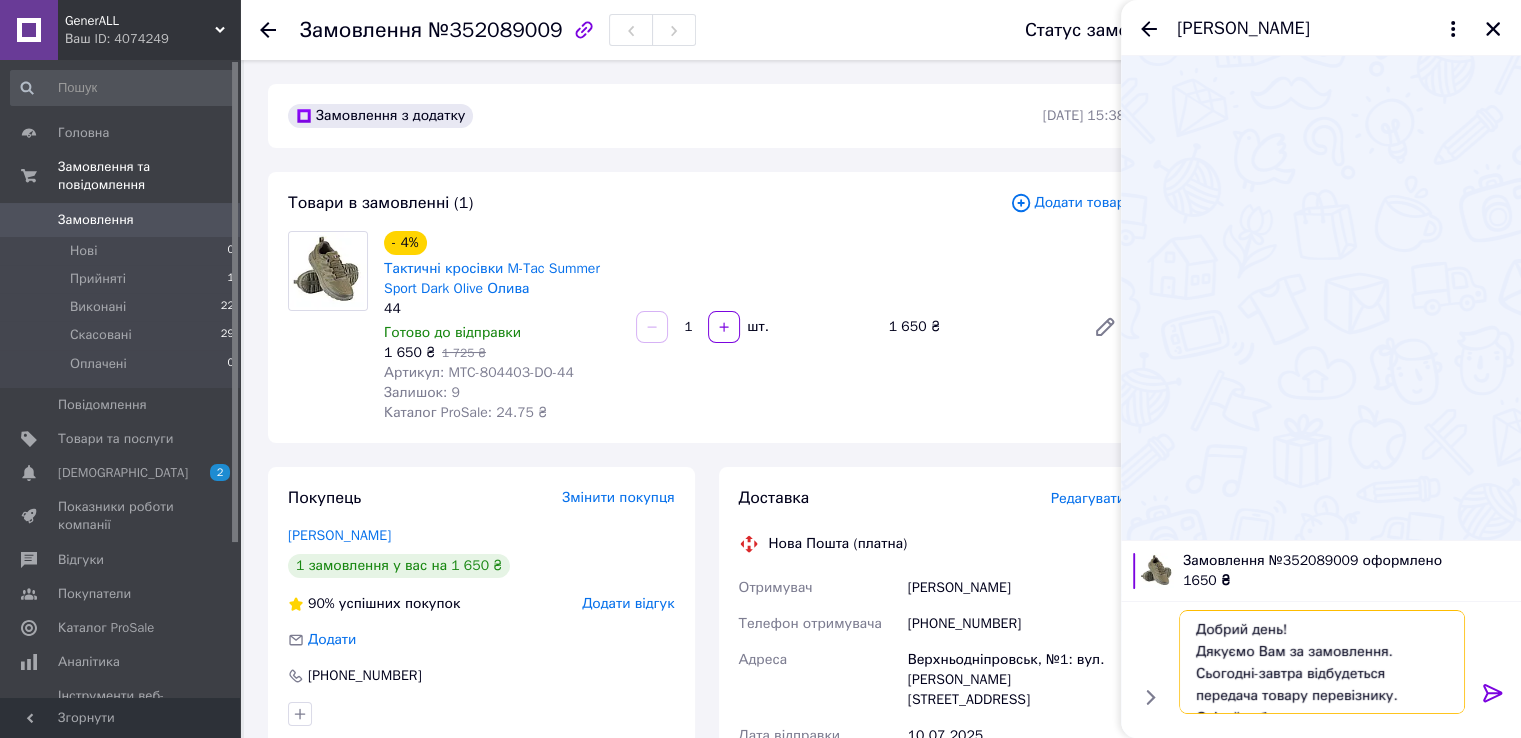 click on "Добрий день!
Дякуємо Вам за замовлення.
Сьогодні-завтра відбудеться передача товару перевізнику. Очікуйте будь ласка." at bounding box center [1322, 662] 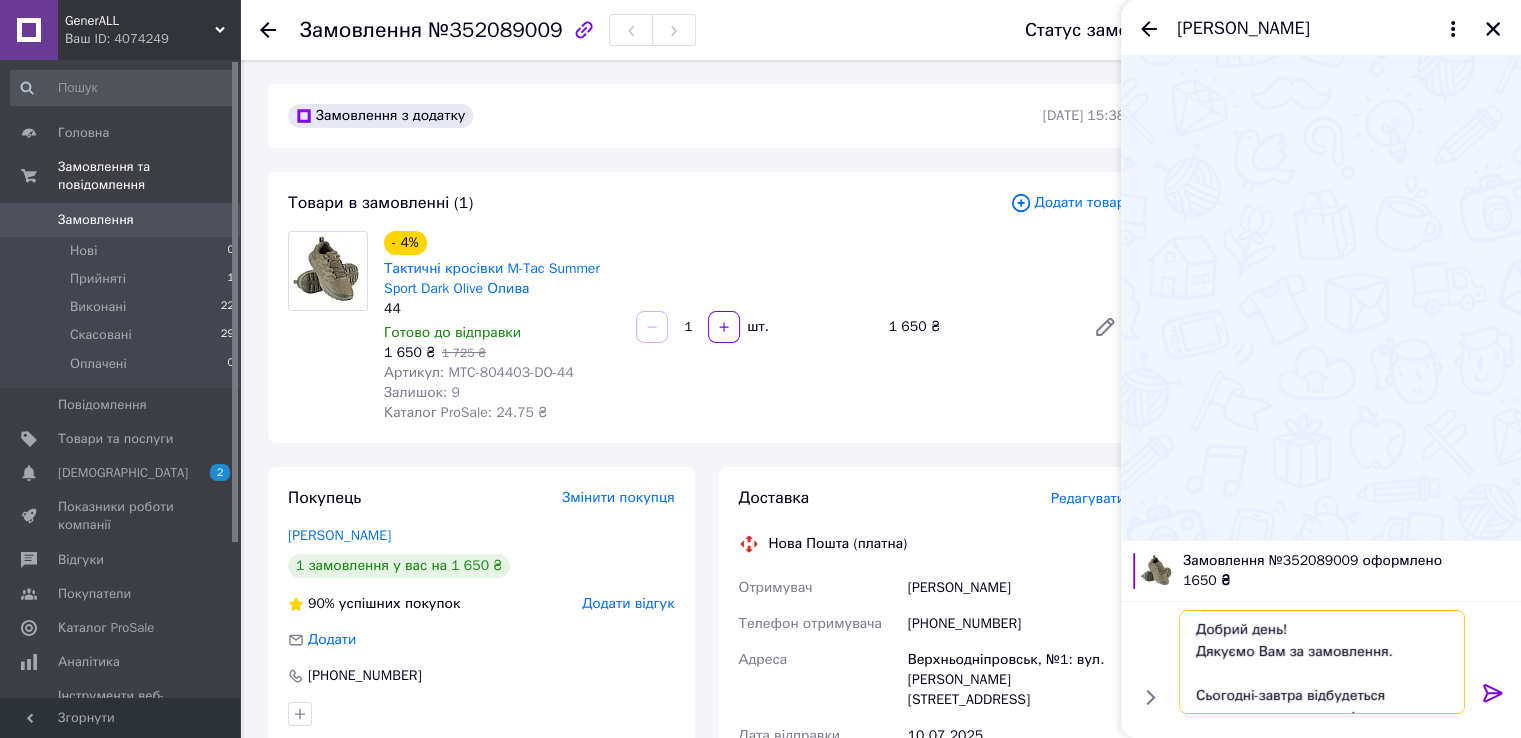 paste on "Кросівки р. в наявності." 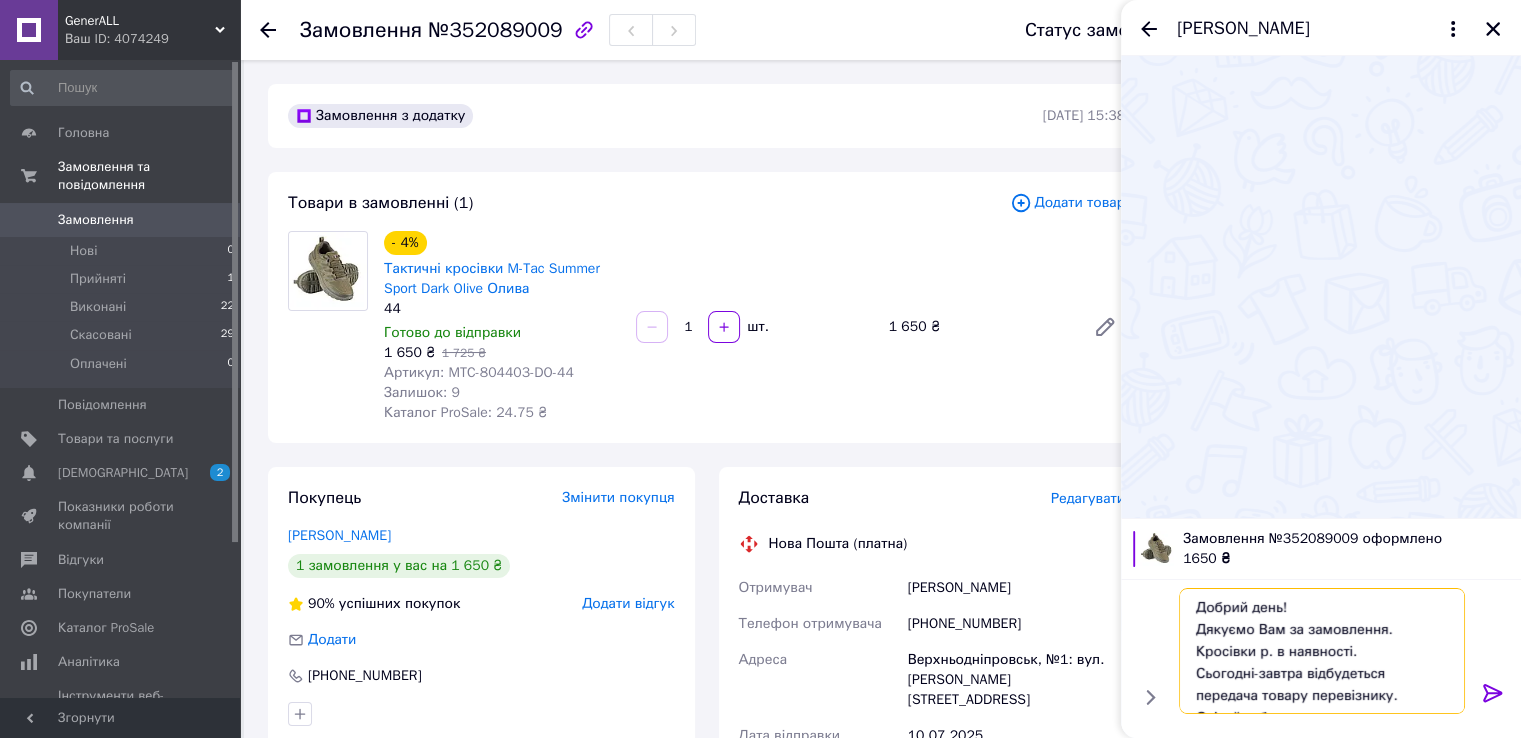 click on "Добрий день!
Дякуємо Вам за замовлення.
Кросівки р. в наявності.
Сьогодні-завтра відбудеться передача товару перевізнику. Очікуйте будь ласка." at bounding box center [1322, 651] 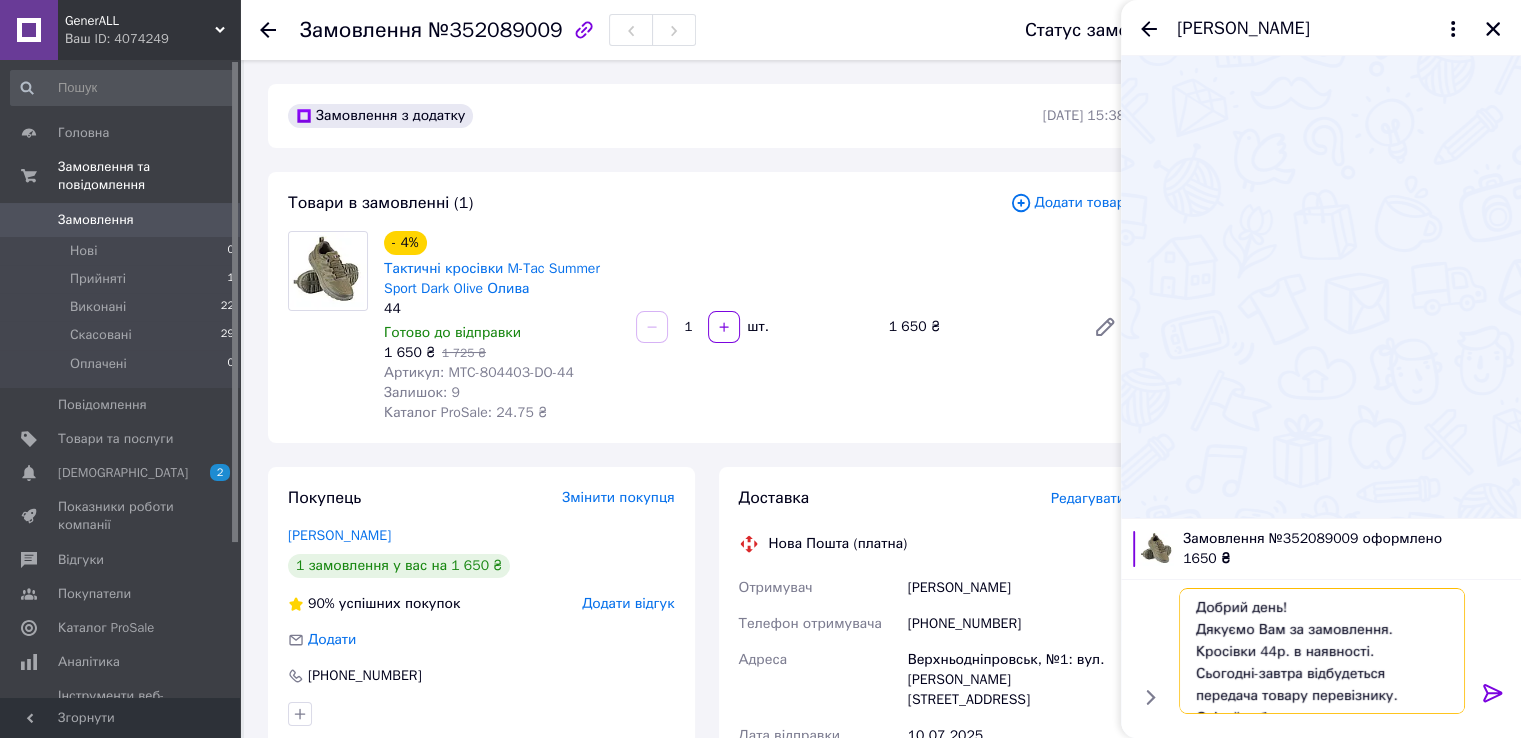 type on "Добрий день!
Дякуємо Вам за замовлення.
Кросівки 44 р. в наявності.
Сьогодні-завтра відбудеться передача товару перевізнику. Очікуйте будь ласка." 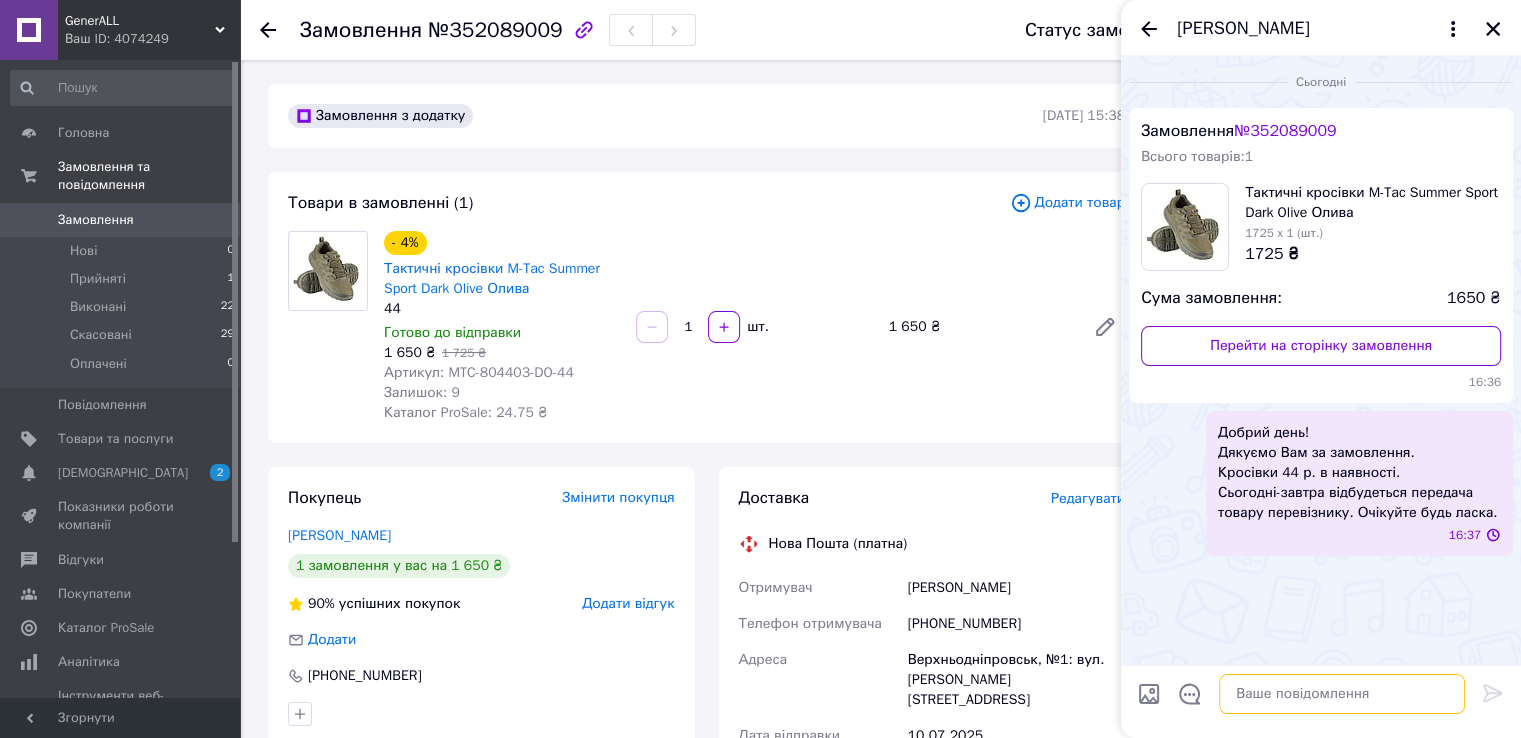 scroll, scrollTop: 0, scrollLeft: 0, axis: both 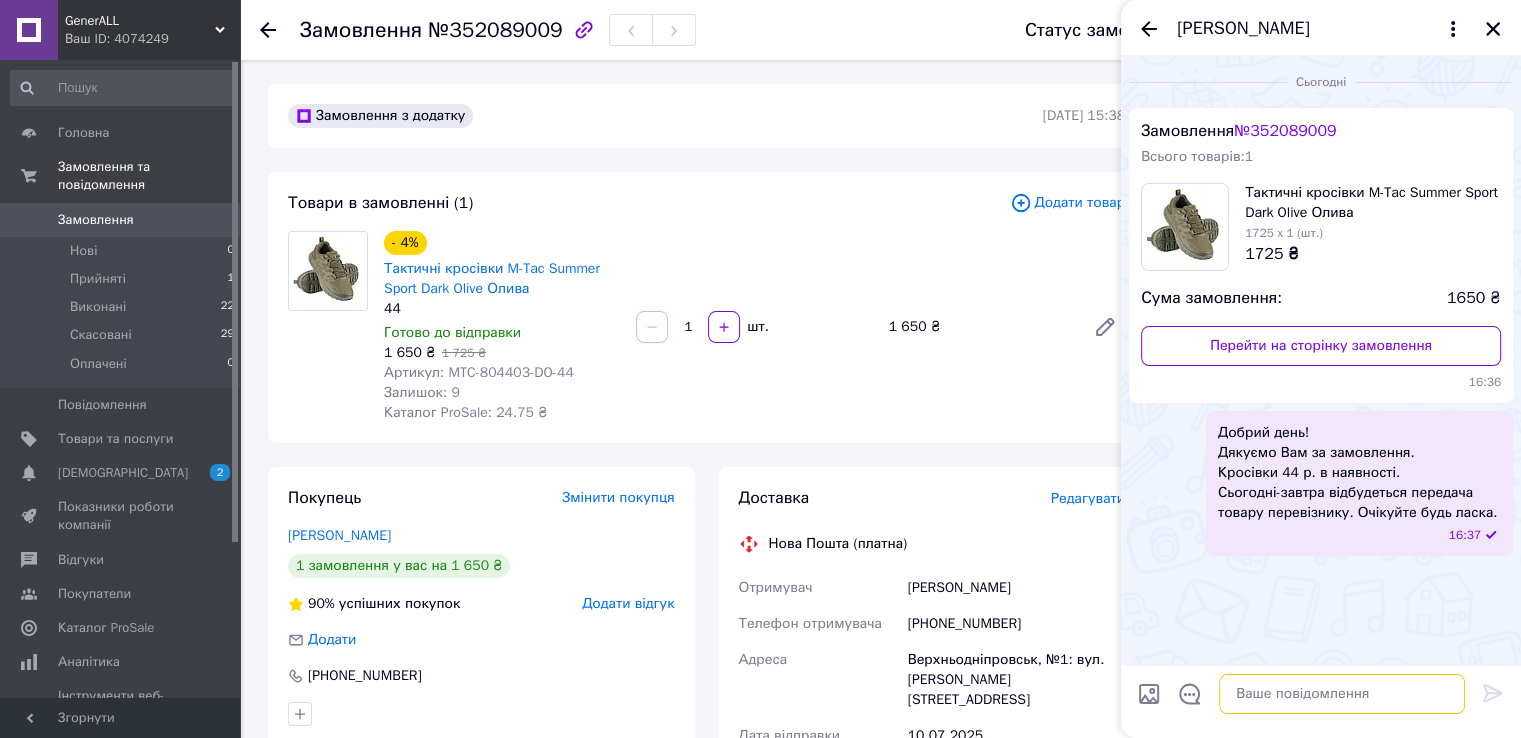 type 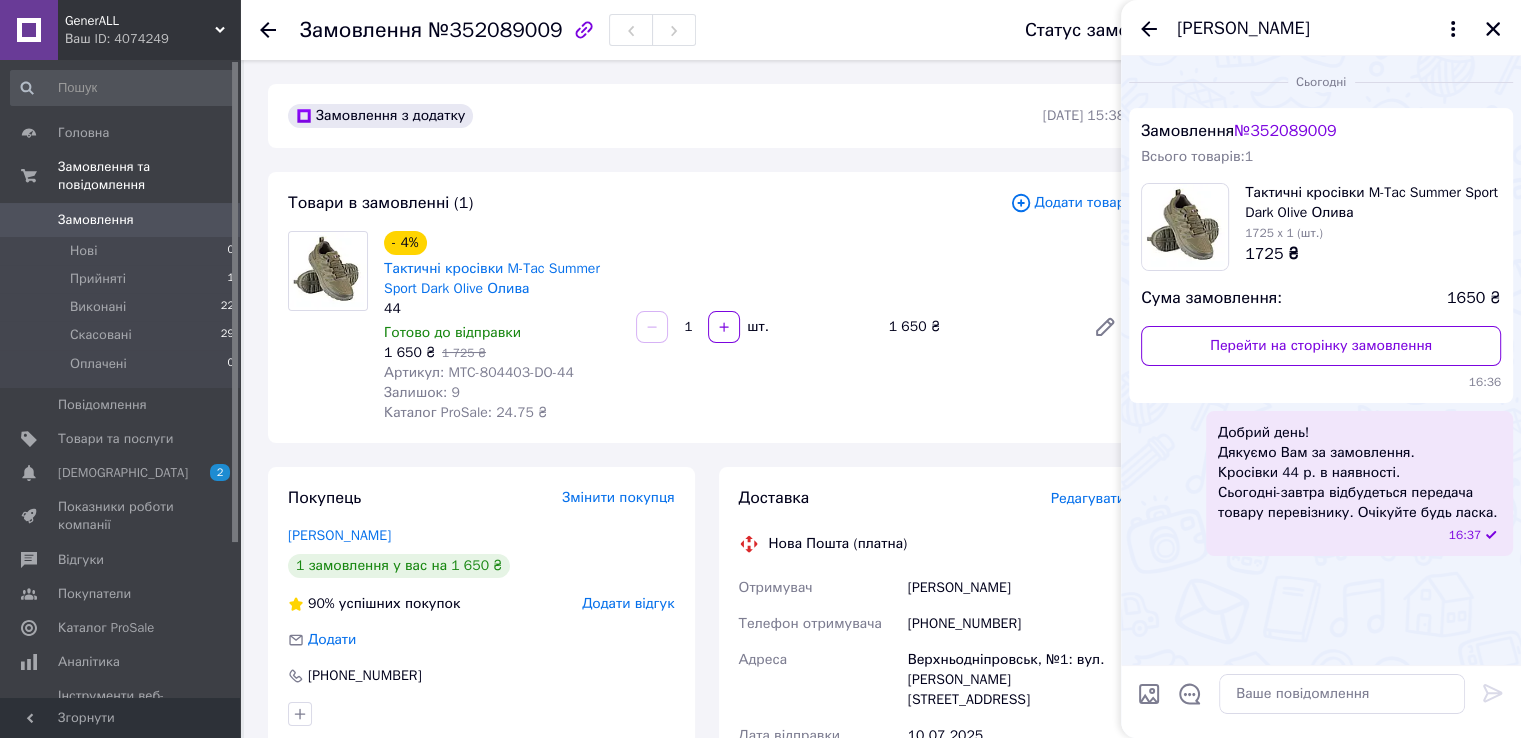 click on "Добрий день! Дякуємо Вам за замовлення. Кросівки 44 р. в наявності. Сьогодні-завтра відбудеться передача товару перевізнику. Очікуйте будь ласка." at bounding box center [1359, 473] 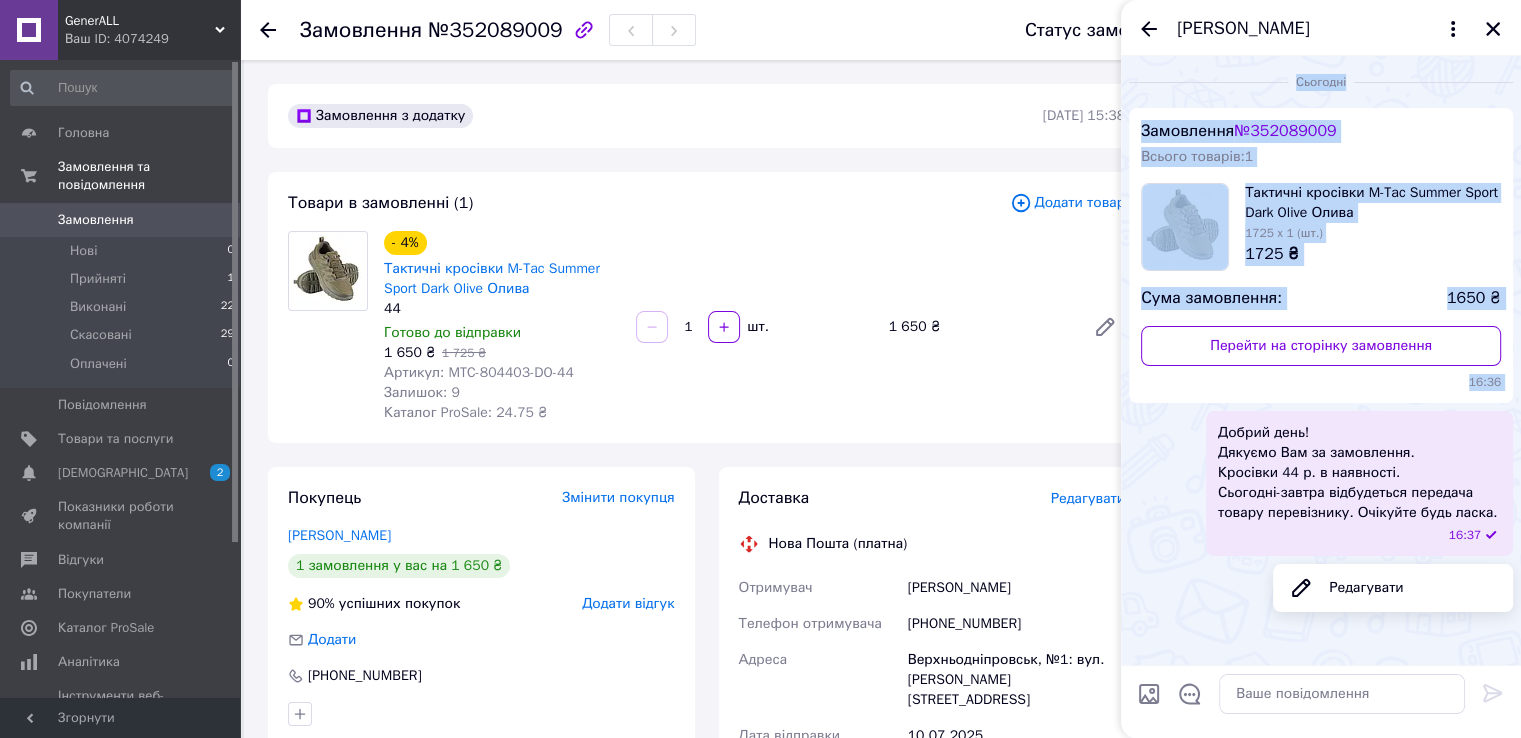 drag, startPoint x: 1214, startPoint y: 436, endPoint x: 1535, endPoint y: 514, distance: 330.34073 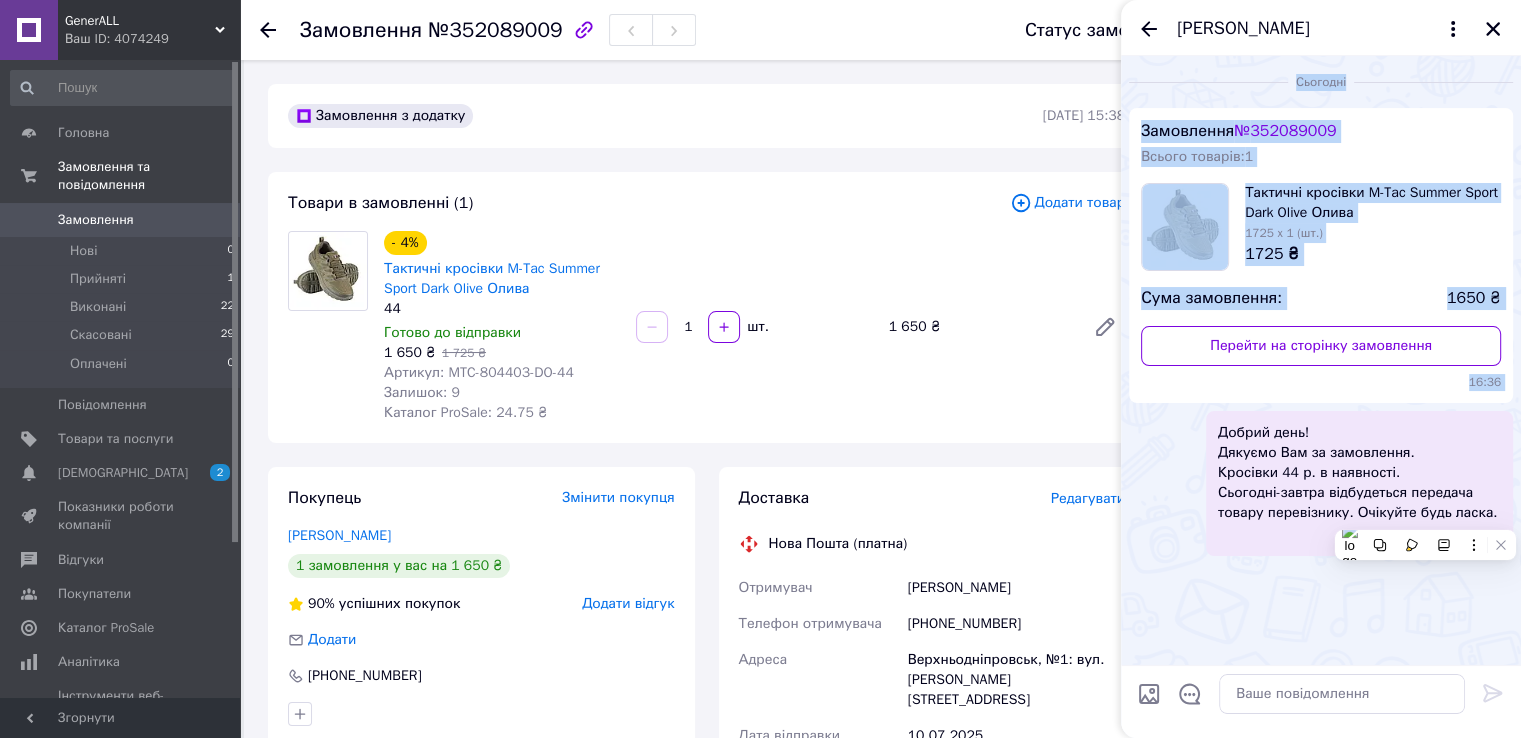 scroll, scrollTop: 644, scrollLeft: 0, axis: vertical 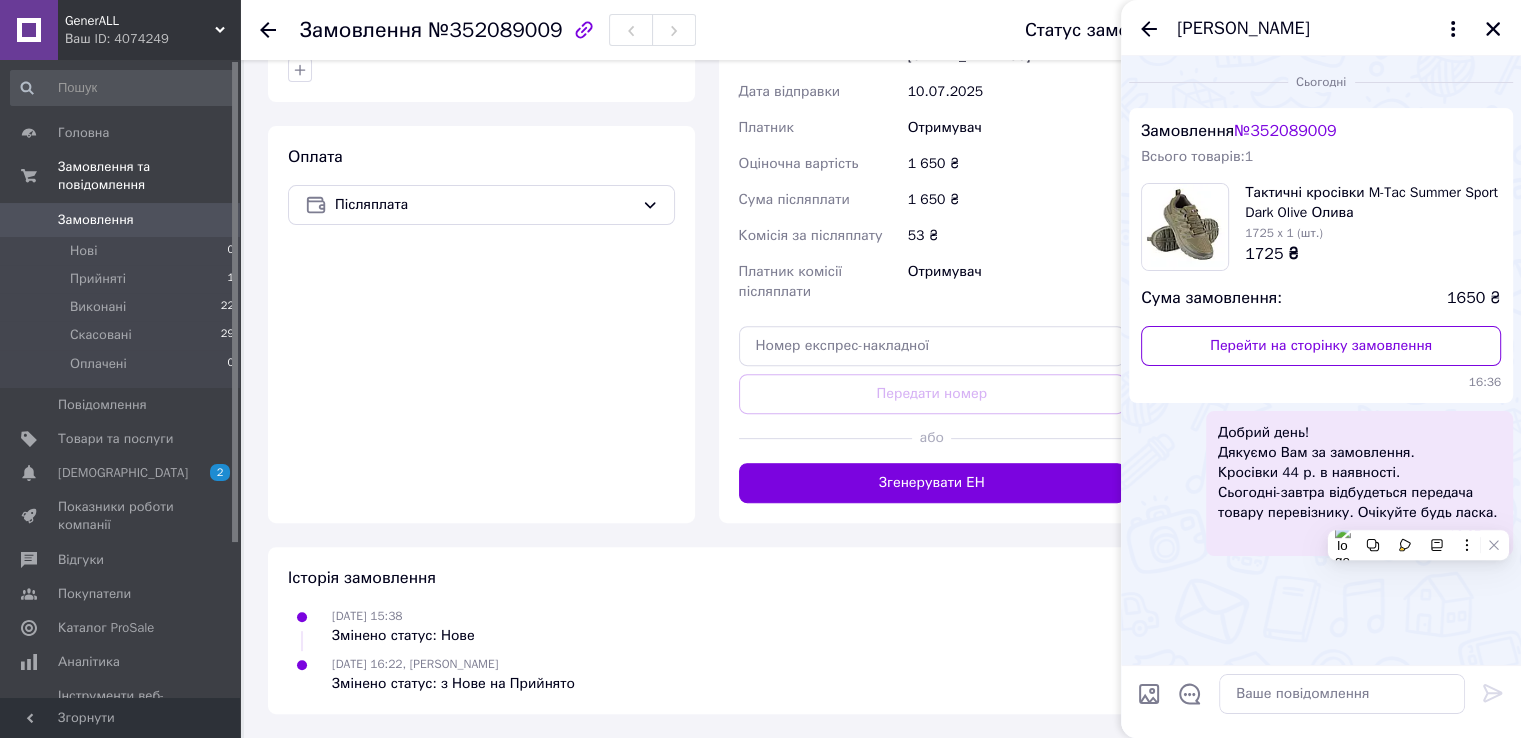 click on "Добрий день! Дякуємо Вам за замовлення. Кросівки 44 р. в наявності. Сьогодні-завтра відбудеться передача товару перевізнику. Очікуйте будь ласка." at bounding box center (1359, 473) 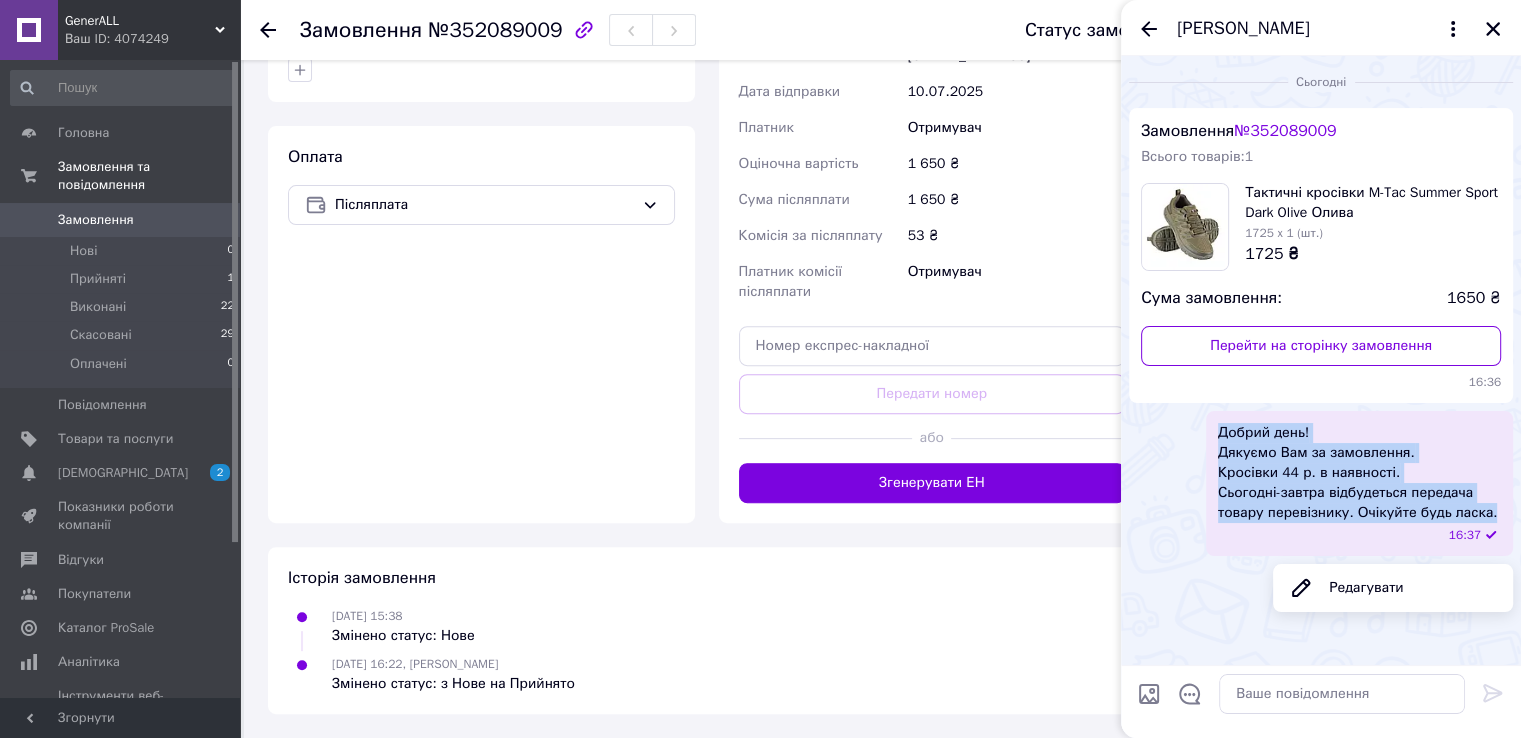 drag, startPoint x: 1410, startPoint y: 513, endPoint x: 1193, endPoint y: 420, distance: 236.08896 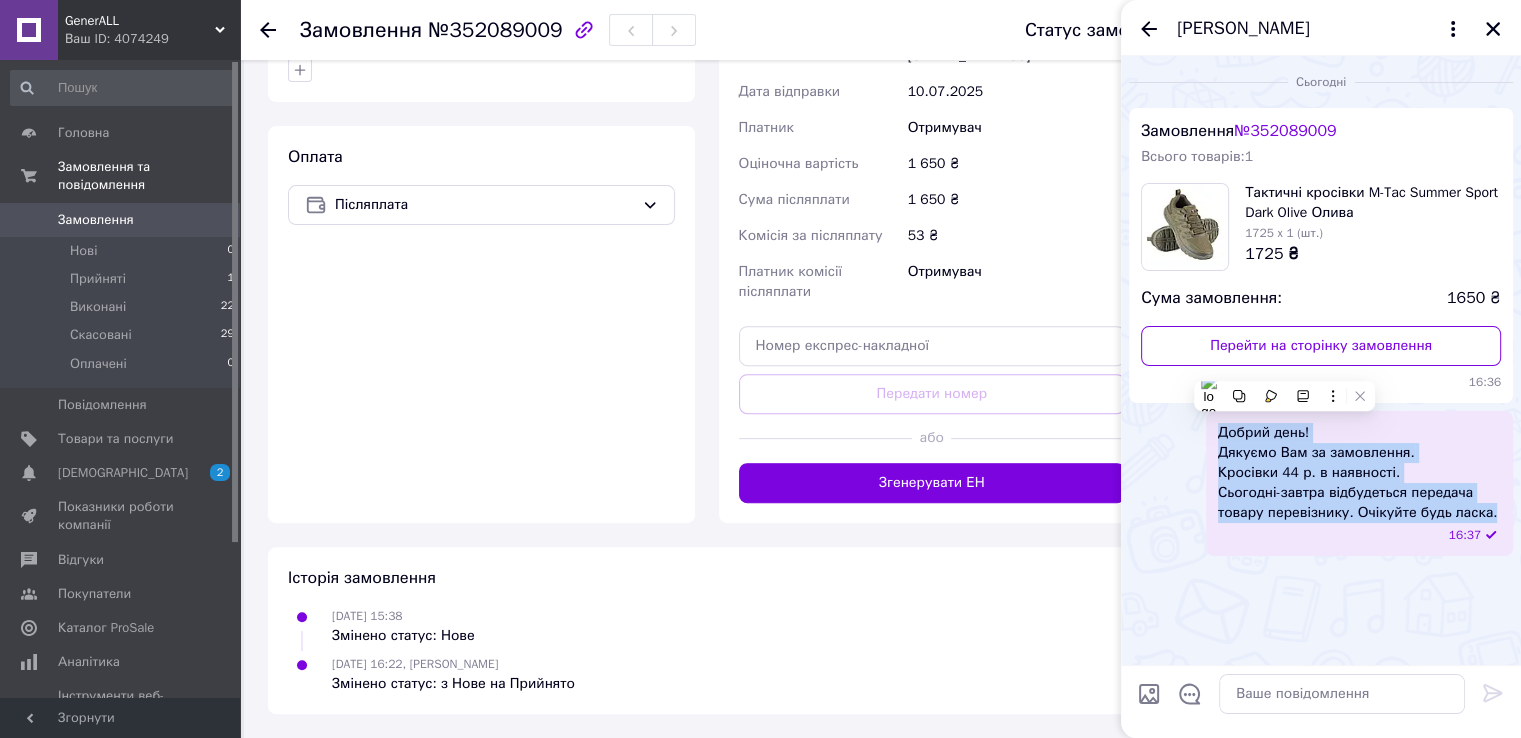 copy on "Добрий день! Дякуємо Вам за замовлення. Кросівки 44 р. в наявності. Сьогодні-завтра відбудеться передача товару перевізнику. Очікуйте будь ласка." 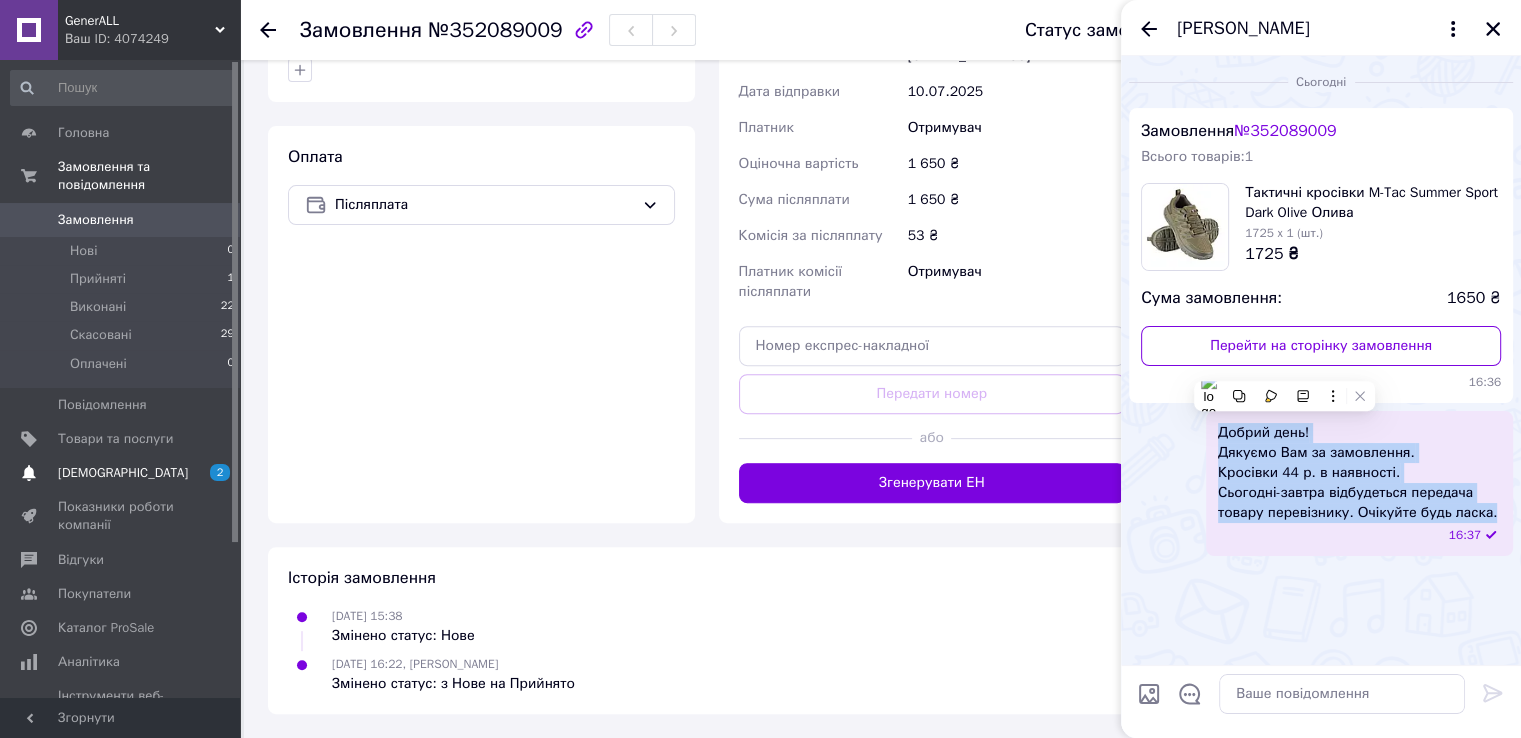 click on "[DEMOGRAPHIC_DATA]" at bounding box center (121, 473) 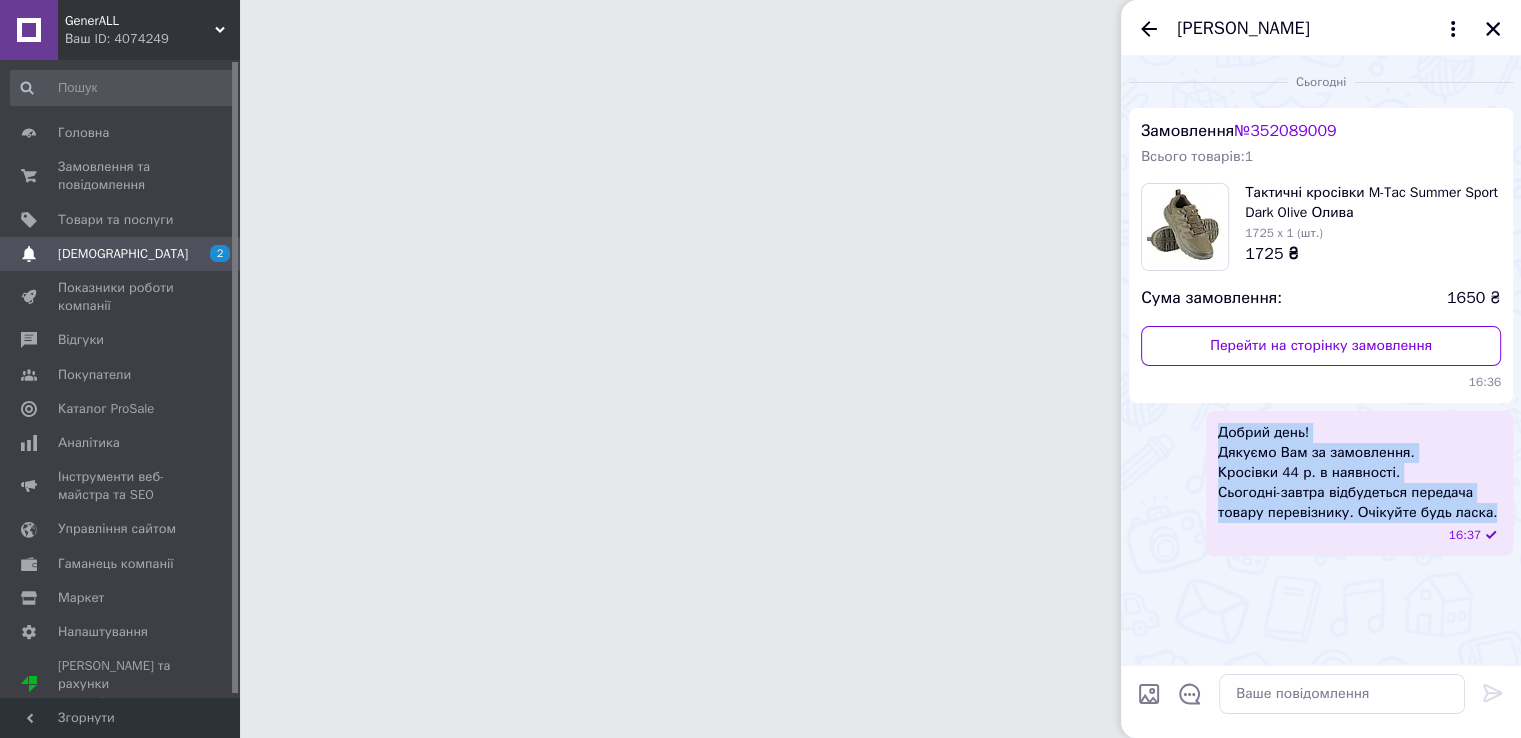 scroll, scrollTop: 0, scrollLeft: 0, axis: both 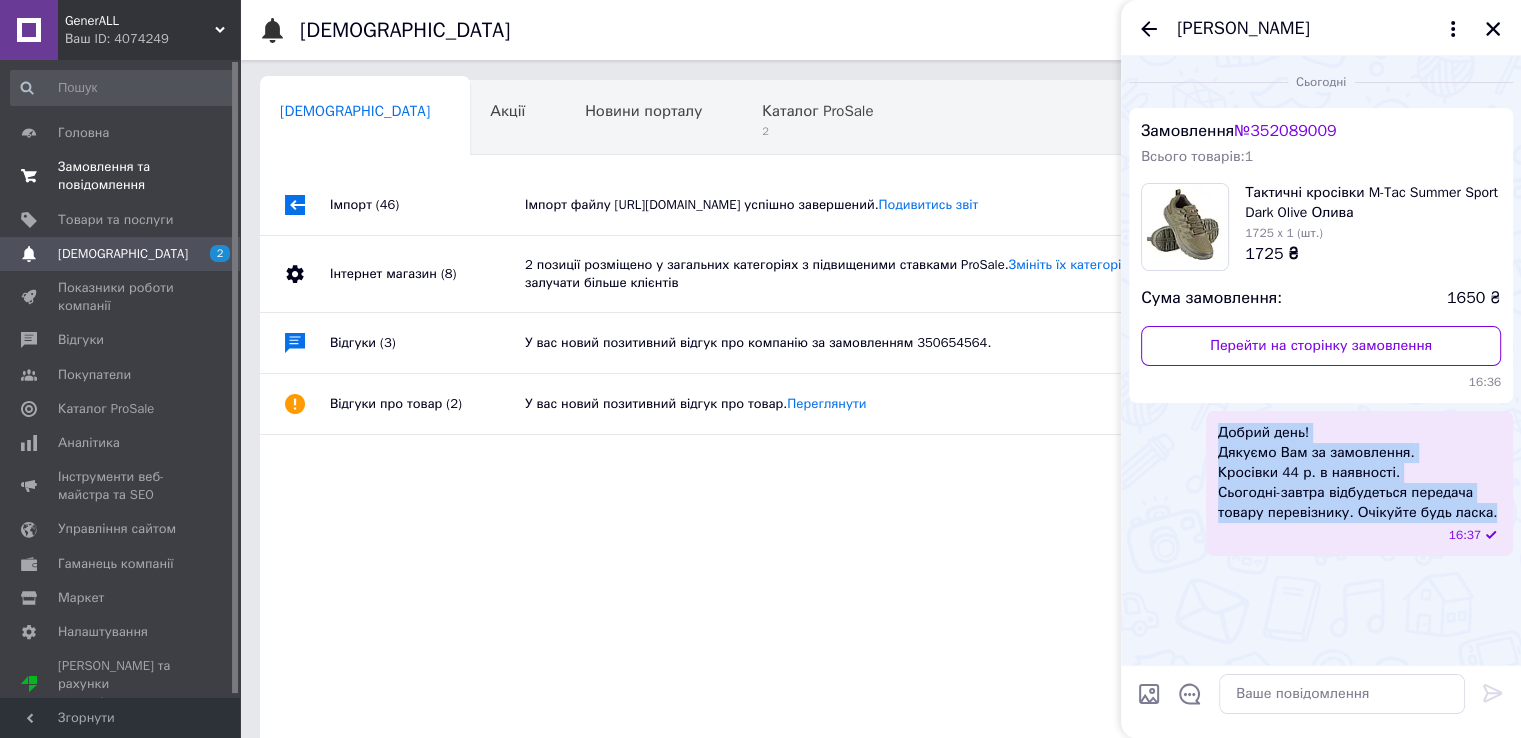 click on "Замовлення та повідомлення" at bounding box center (121, 176) 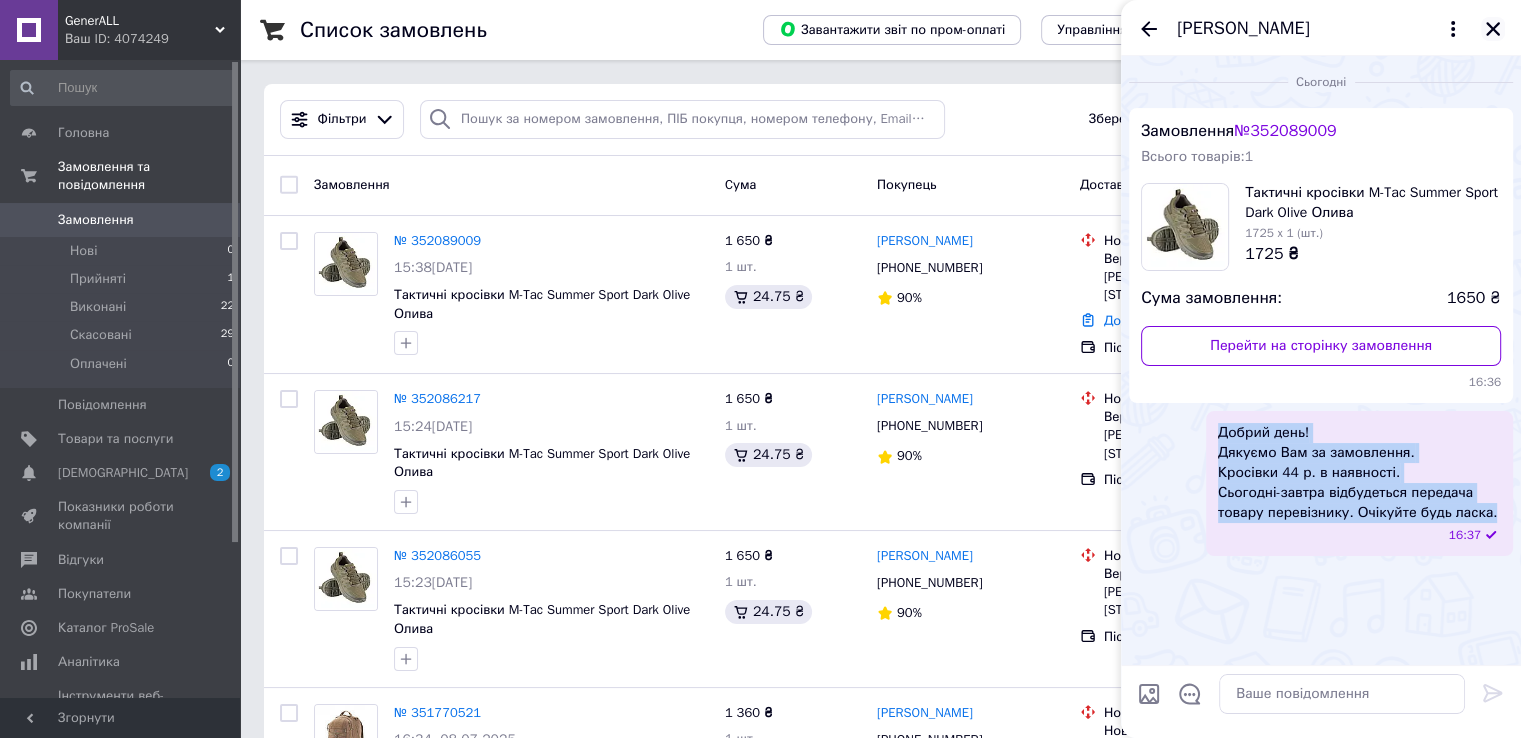 click 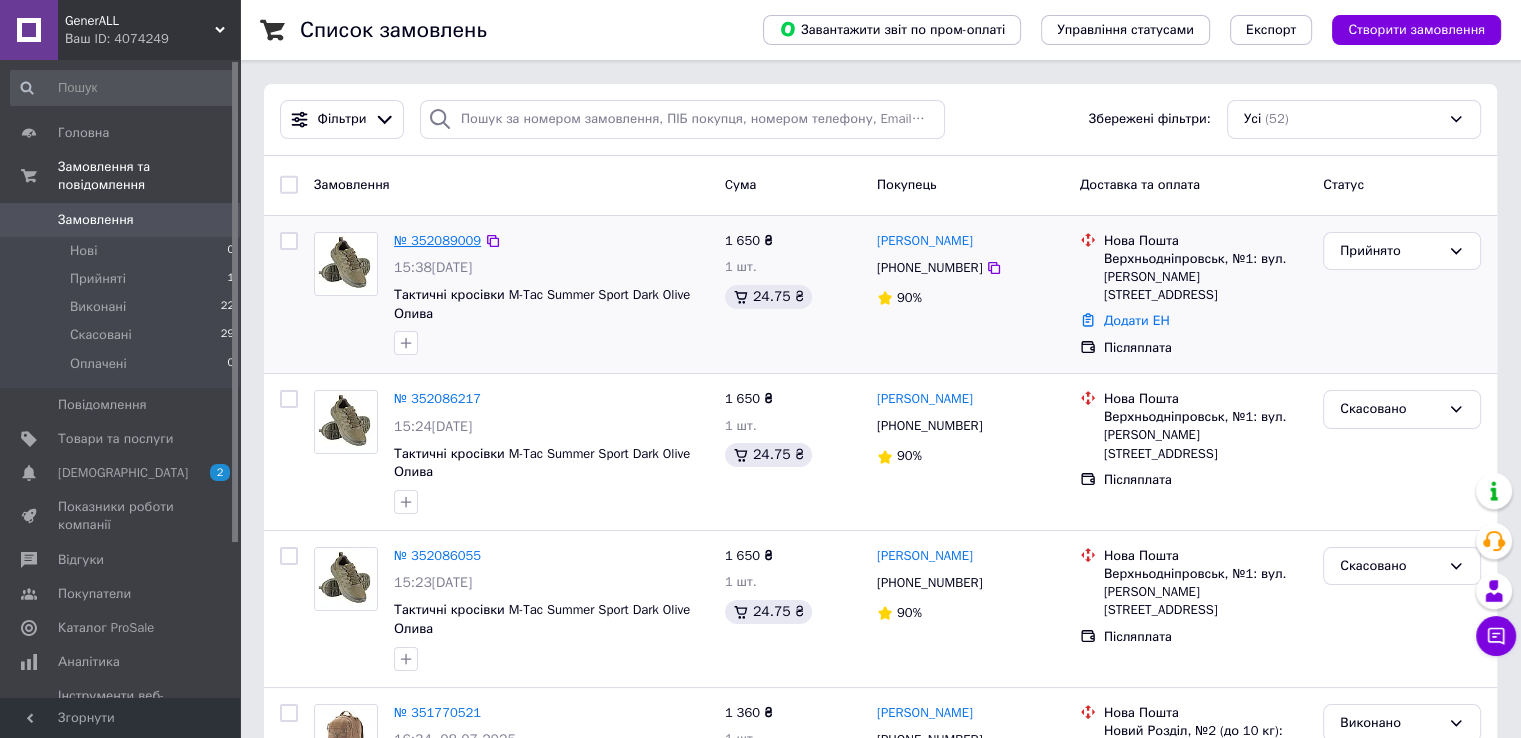 click on "№ 352089009" at bounding box center (437, 240) 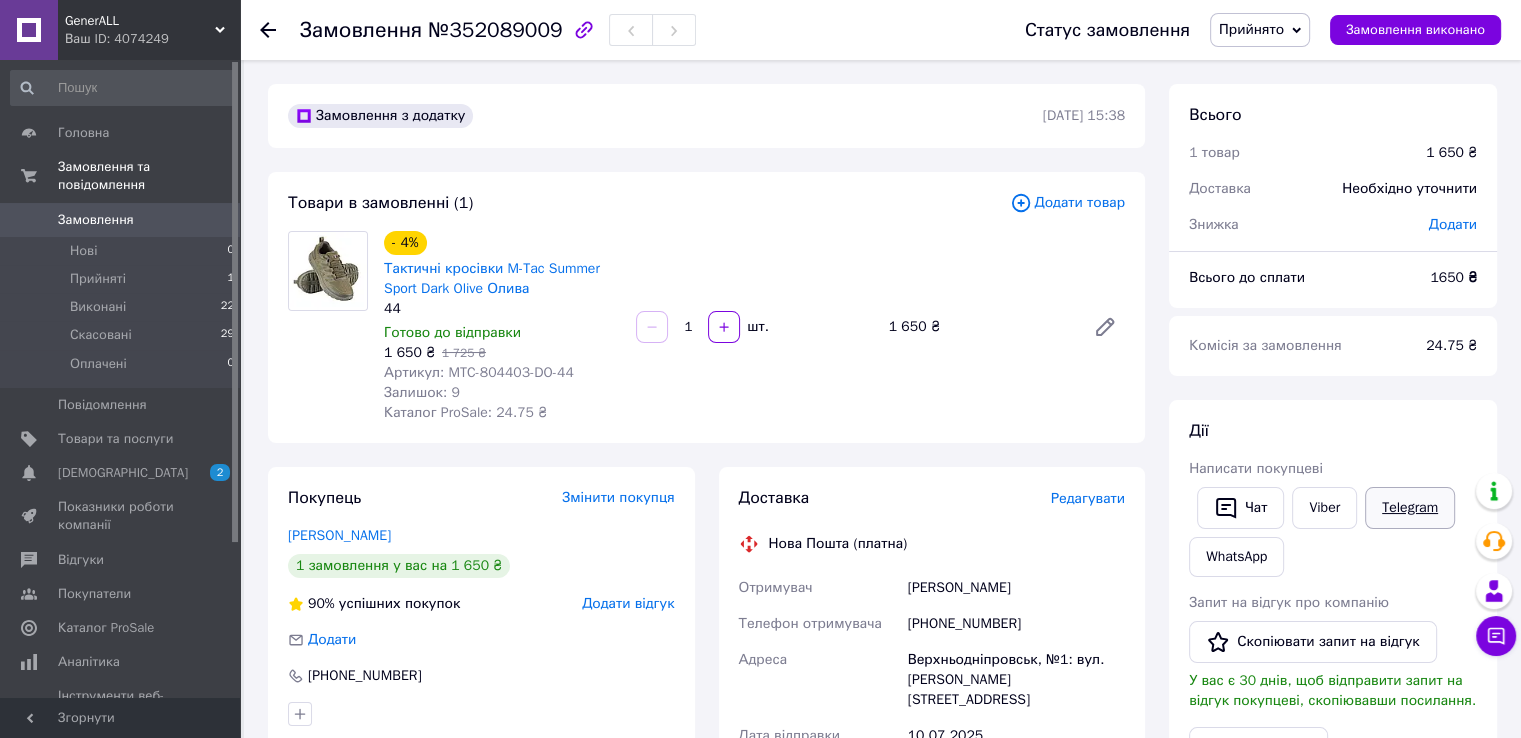 click on "Telegram" at bounding box center (1410, 508) 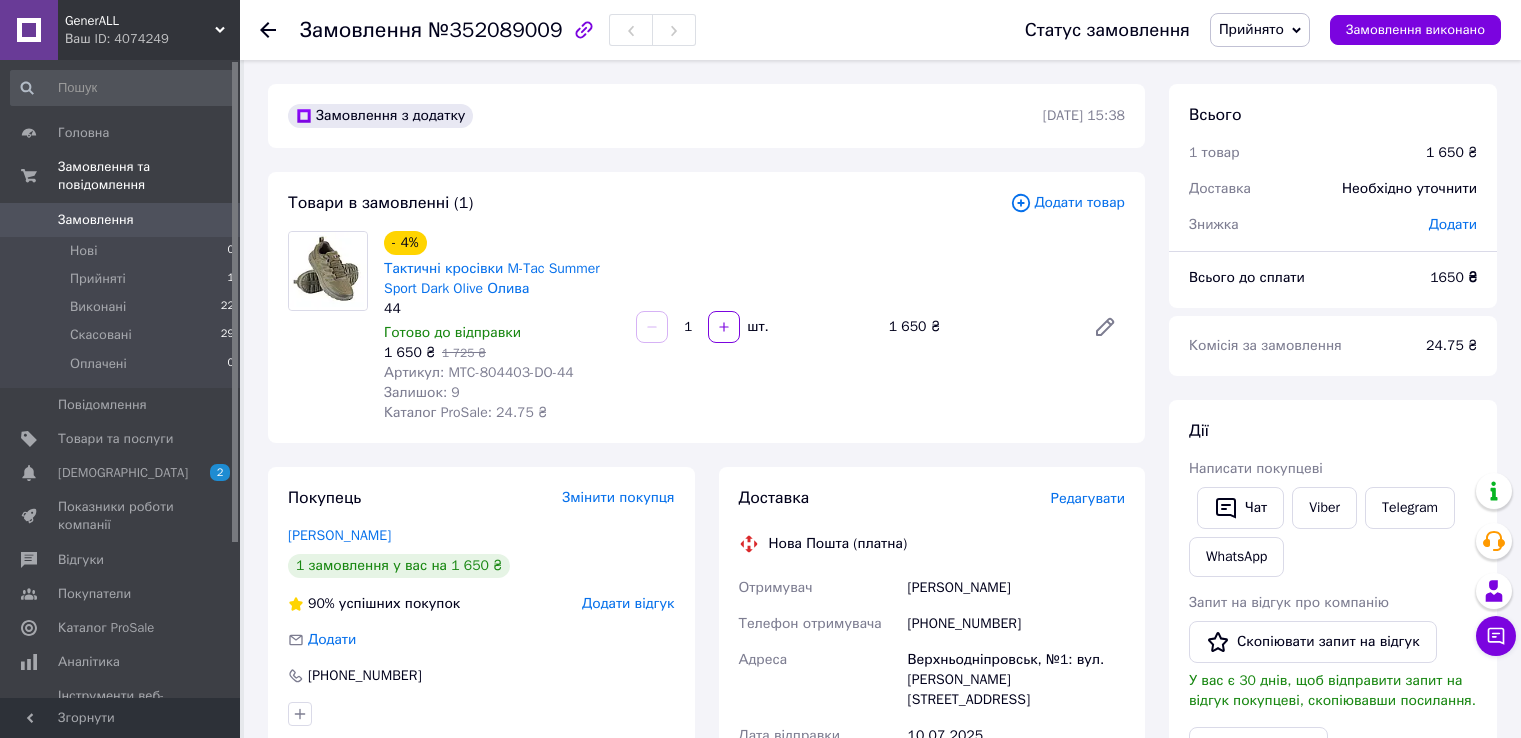scroll, scrollTop: 0, scrollLeft: 0, axis: both 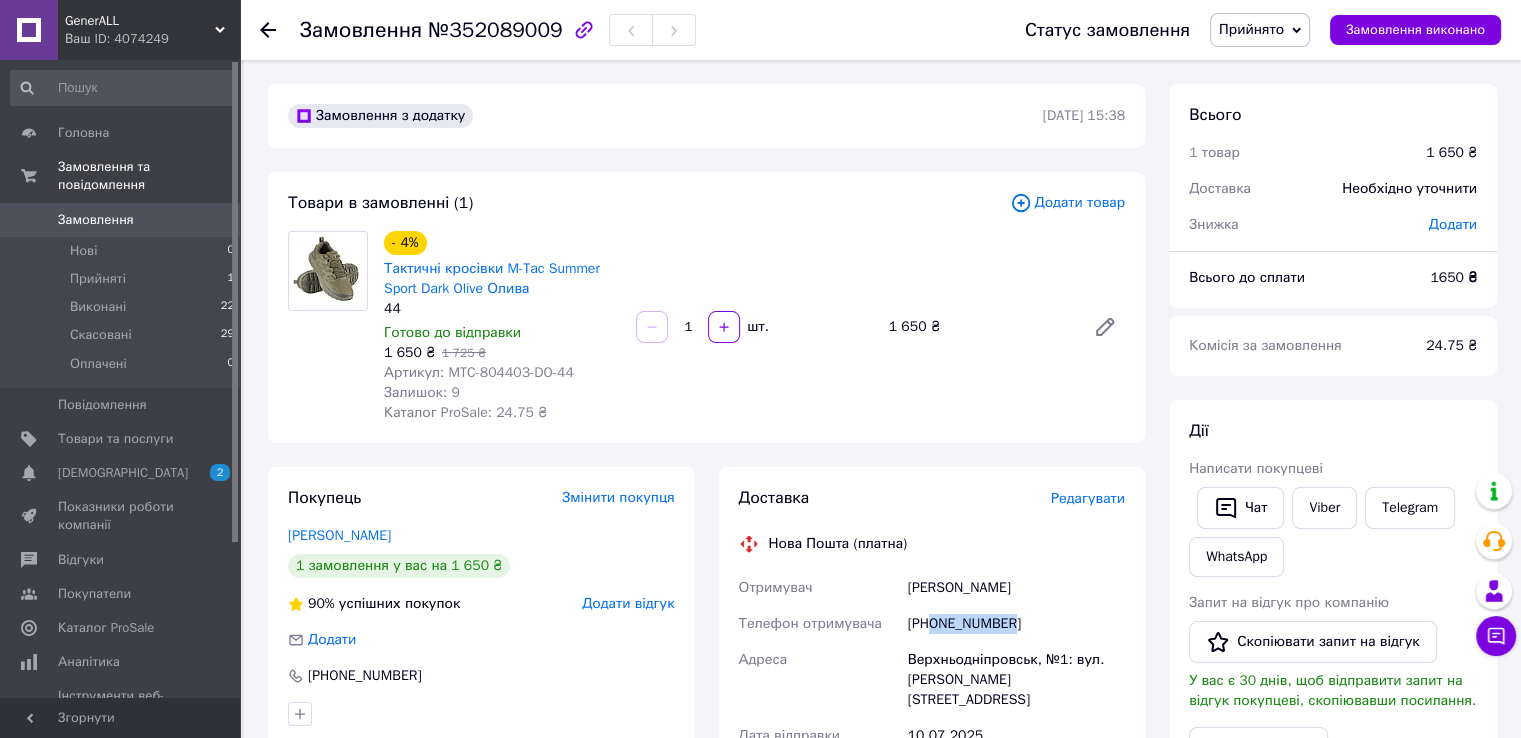 drag, startPoint x: 932, startPoint y: 626, endPoint x: 1028, endPoint y: 613, distance: 96.87621 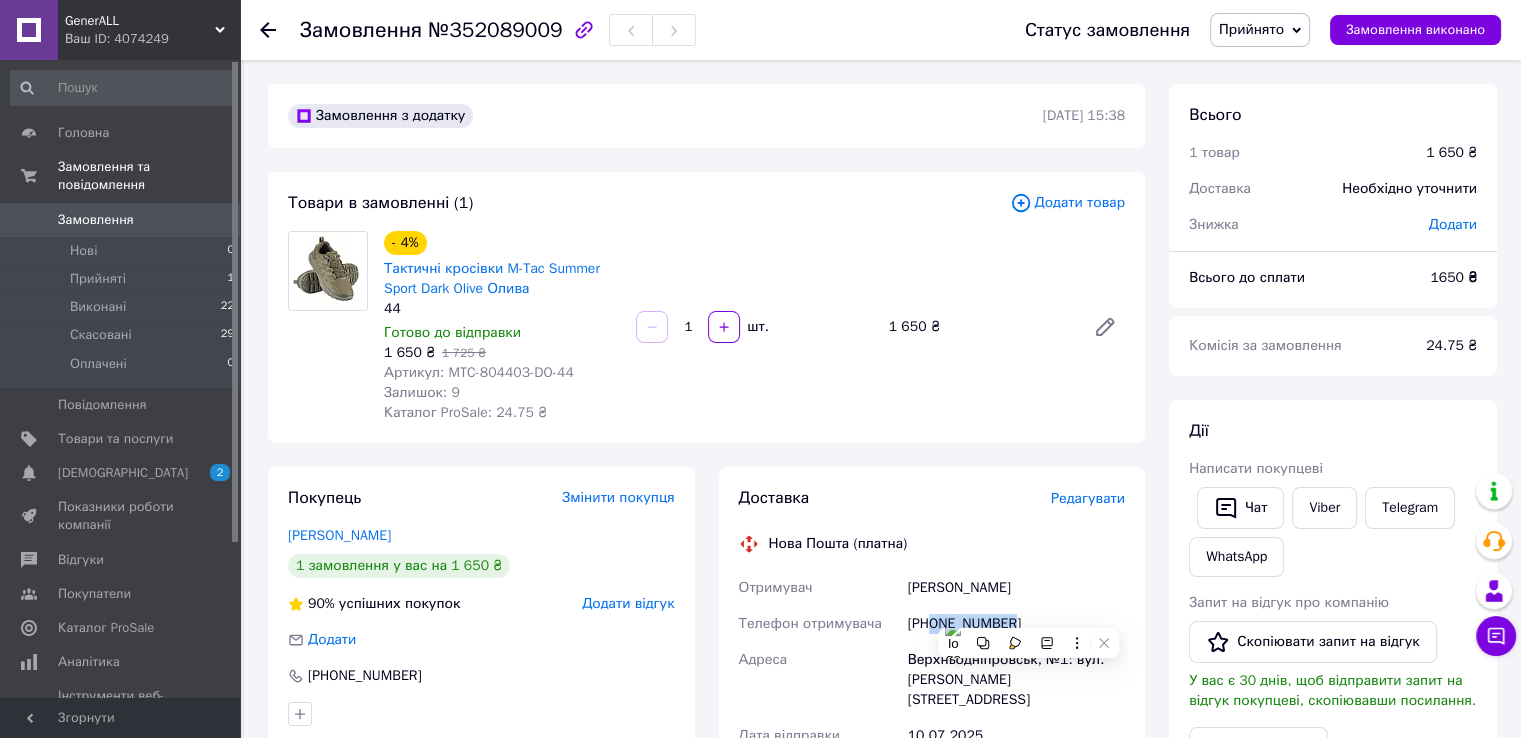copy on "0993543938" 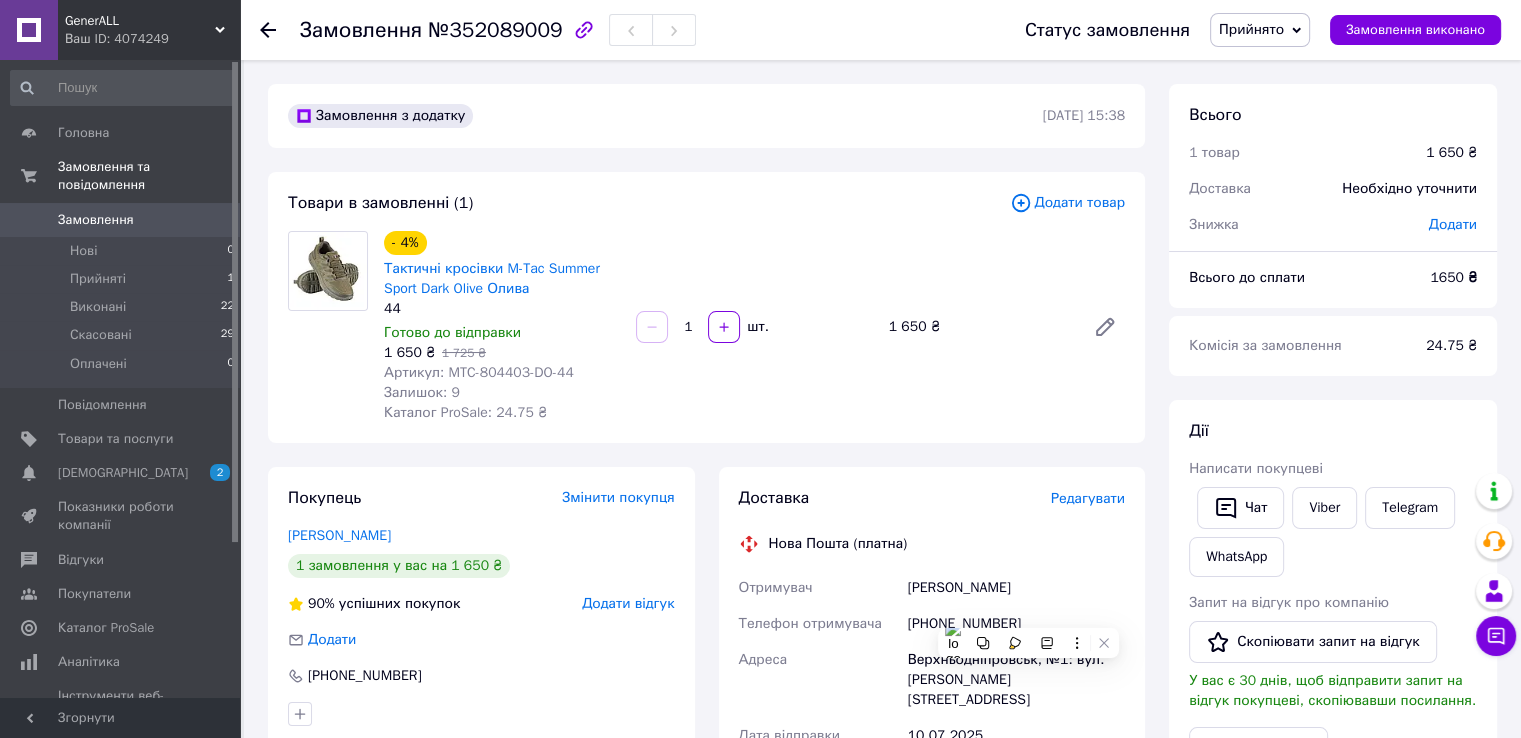 click on "Телефон отримувача" at bounding box center (819, 624) 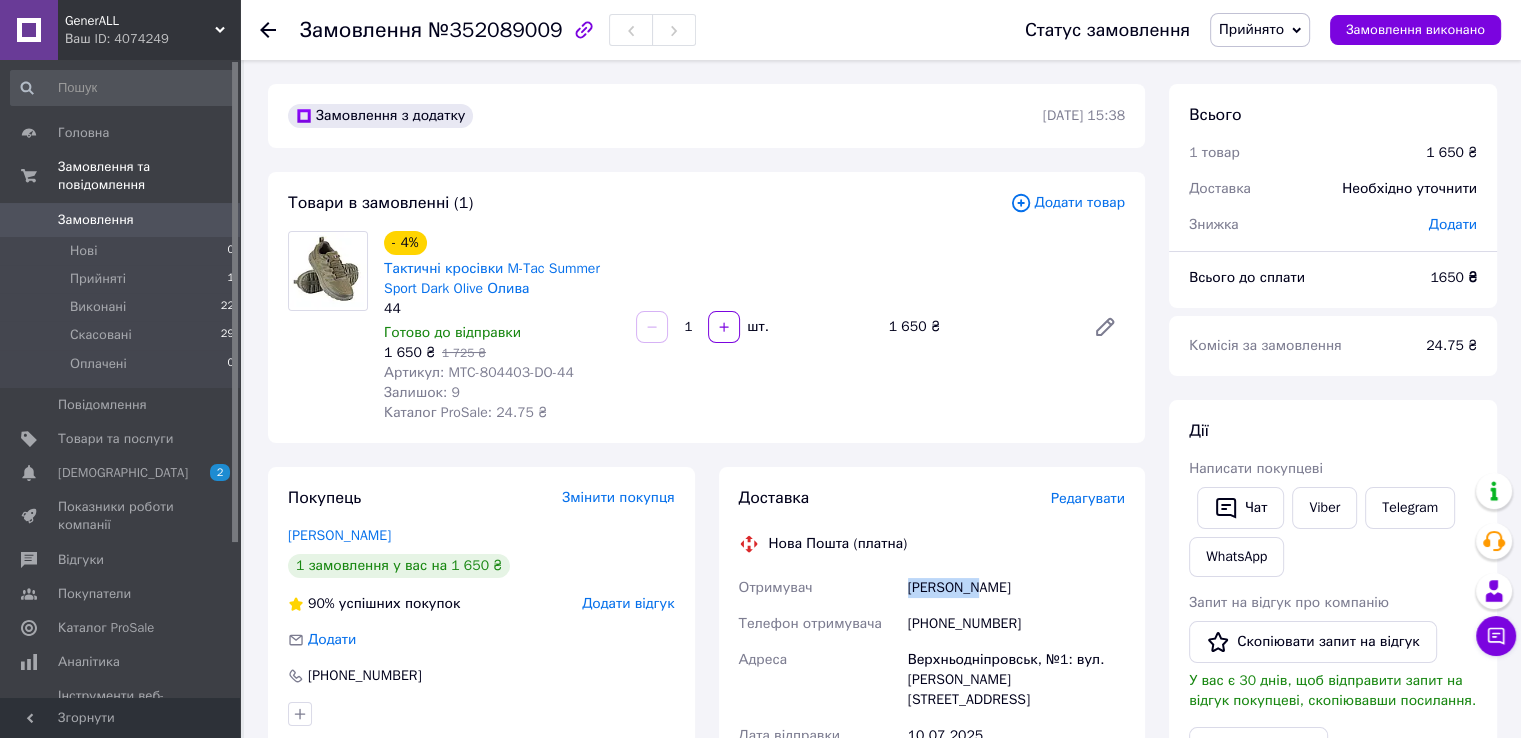 drag, startPoint x: 911, startPoint y: 590, endPoint x: 976, endPoint y: 595, distance: 65.192024 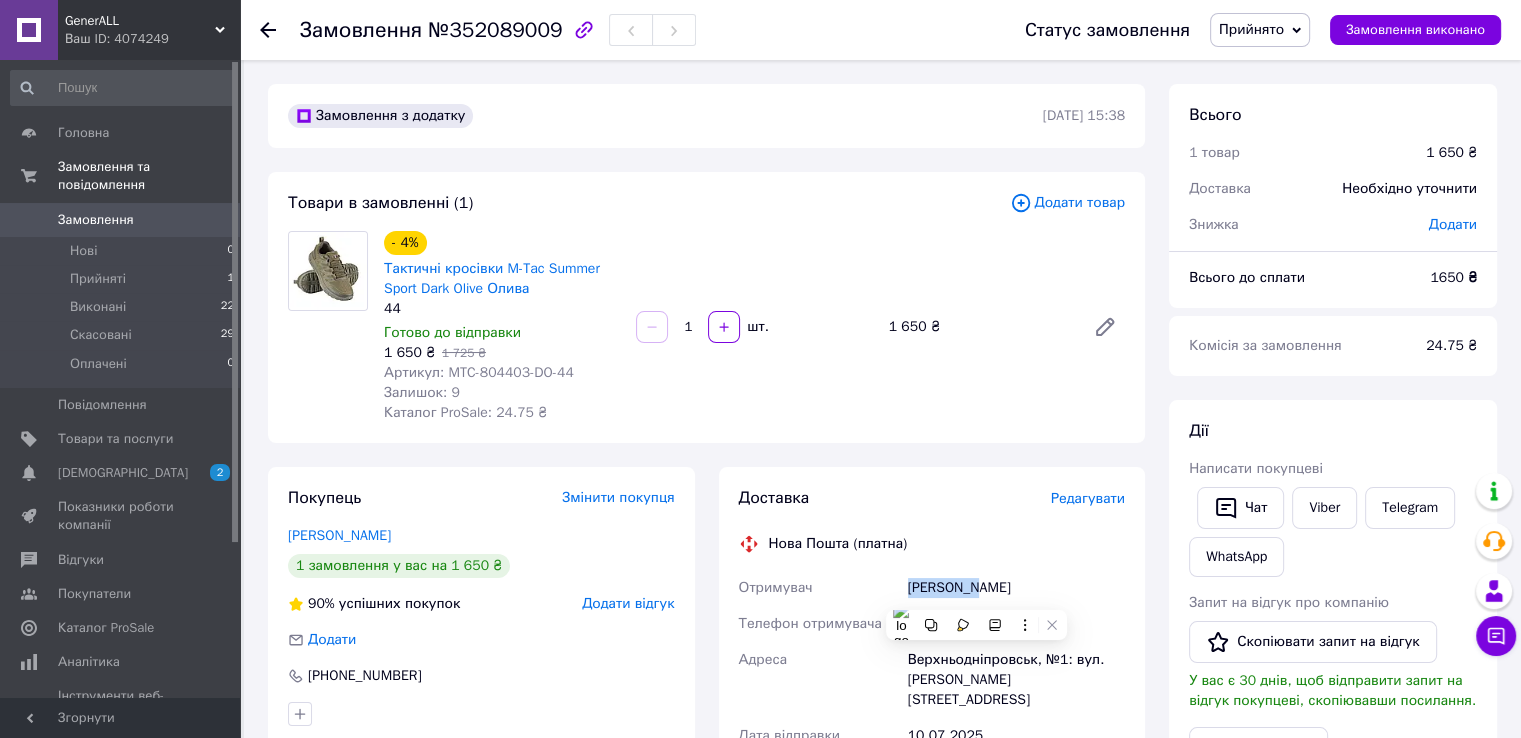 copy on "Марусенко" 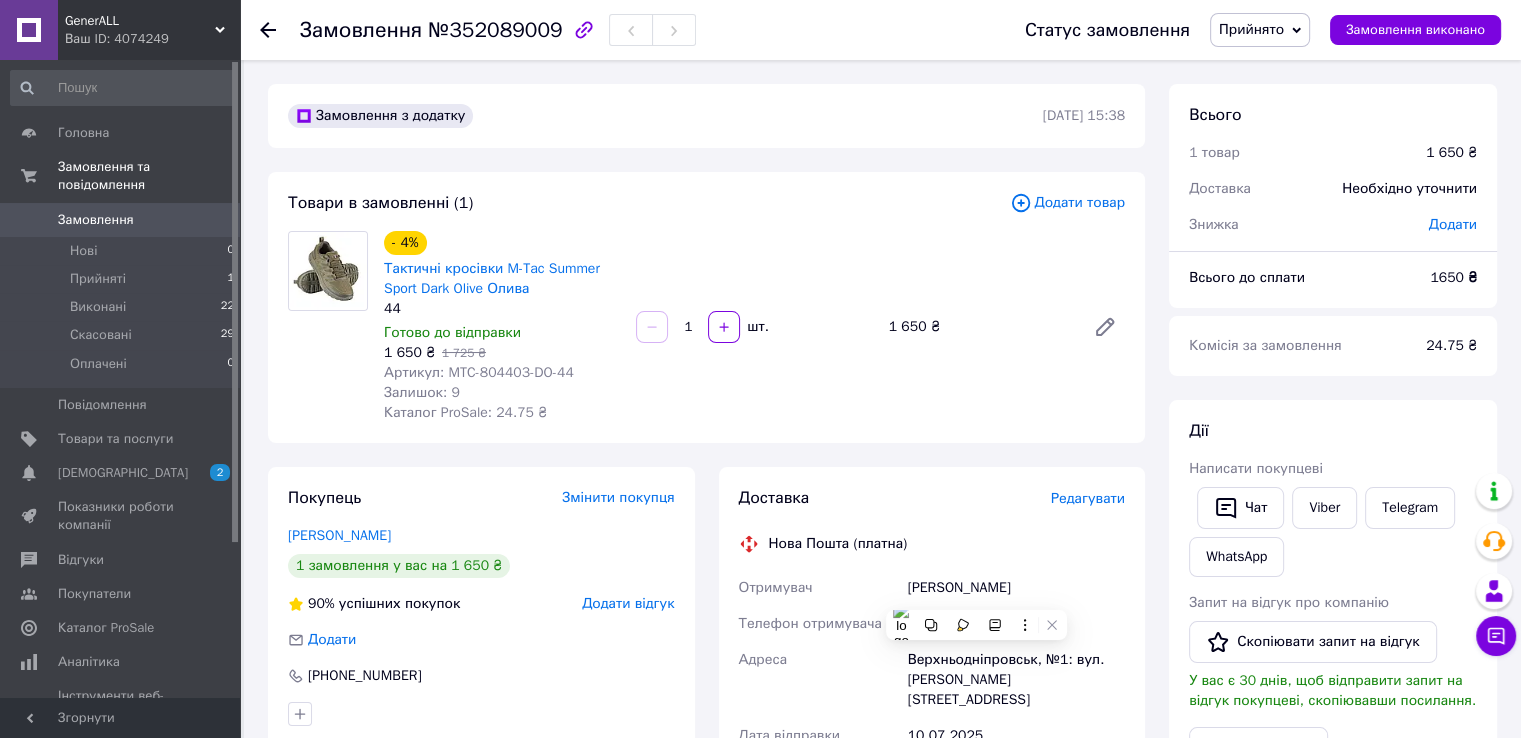 click on "Верхньодніпровськ, №1: вул. [PERSON_NAME][STREET_ADDRESS]" at bounding box center [1016, 680] 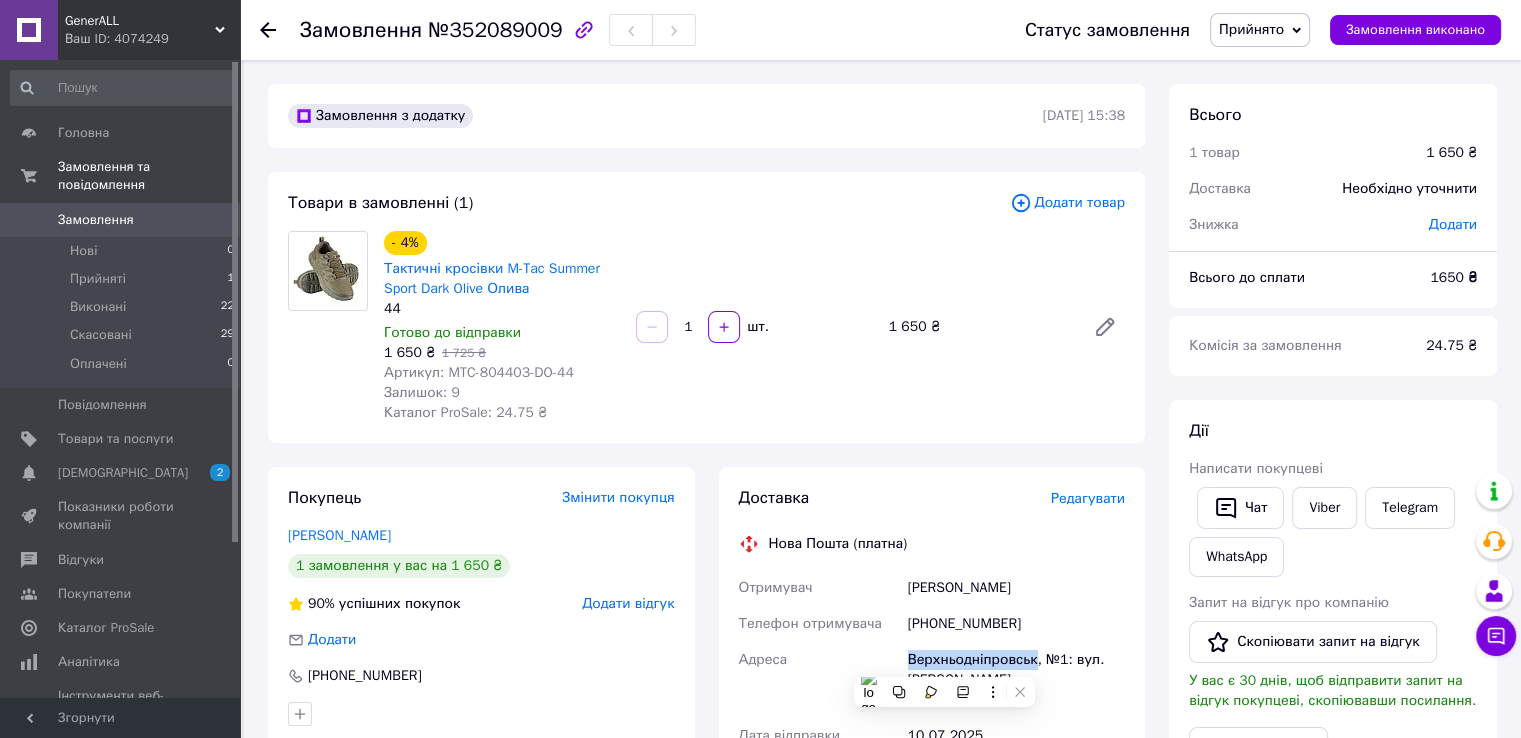 copy on "Верхньодніпровськ" 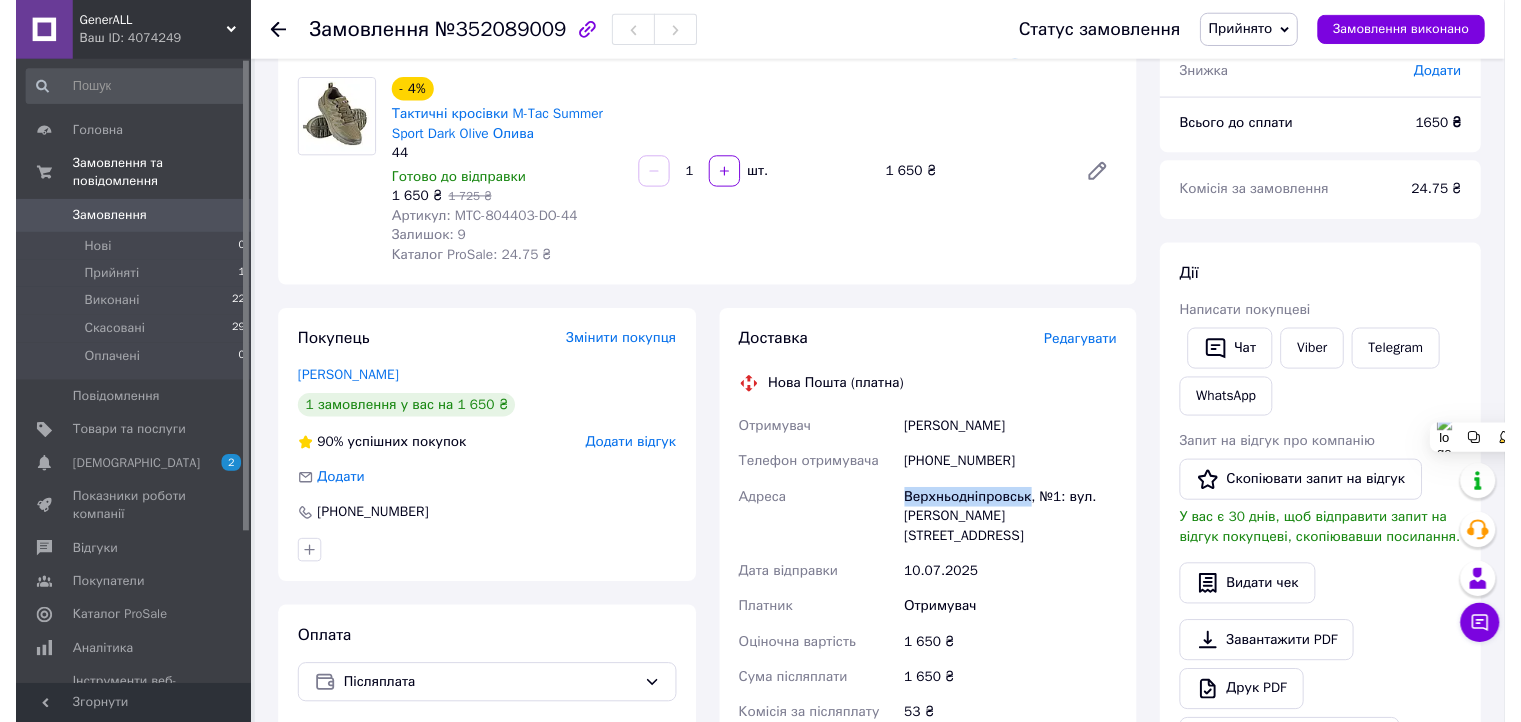 scroll, scrollTop: 160, scrollLeft: 0, axis: vertical 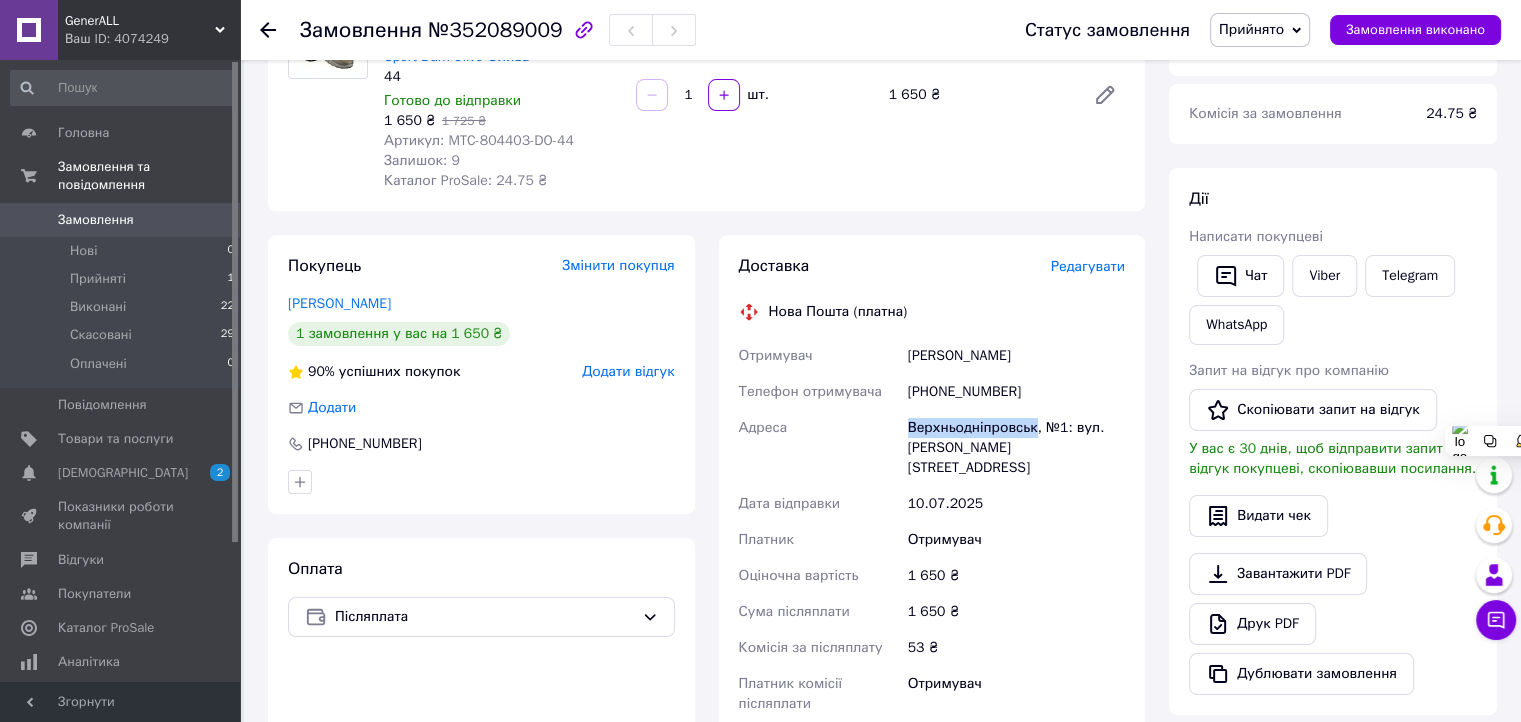 click on "Замовлення" at bounding box center [96, 220] 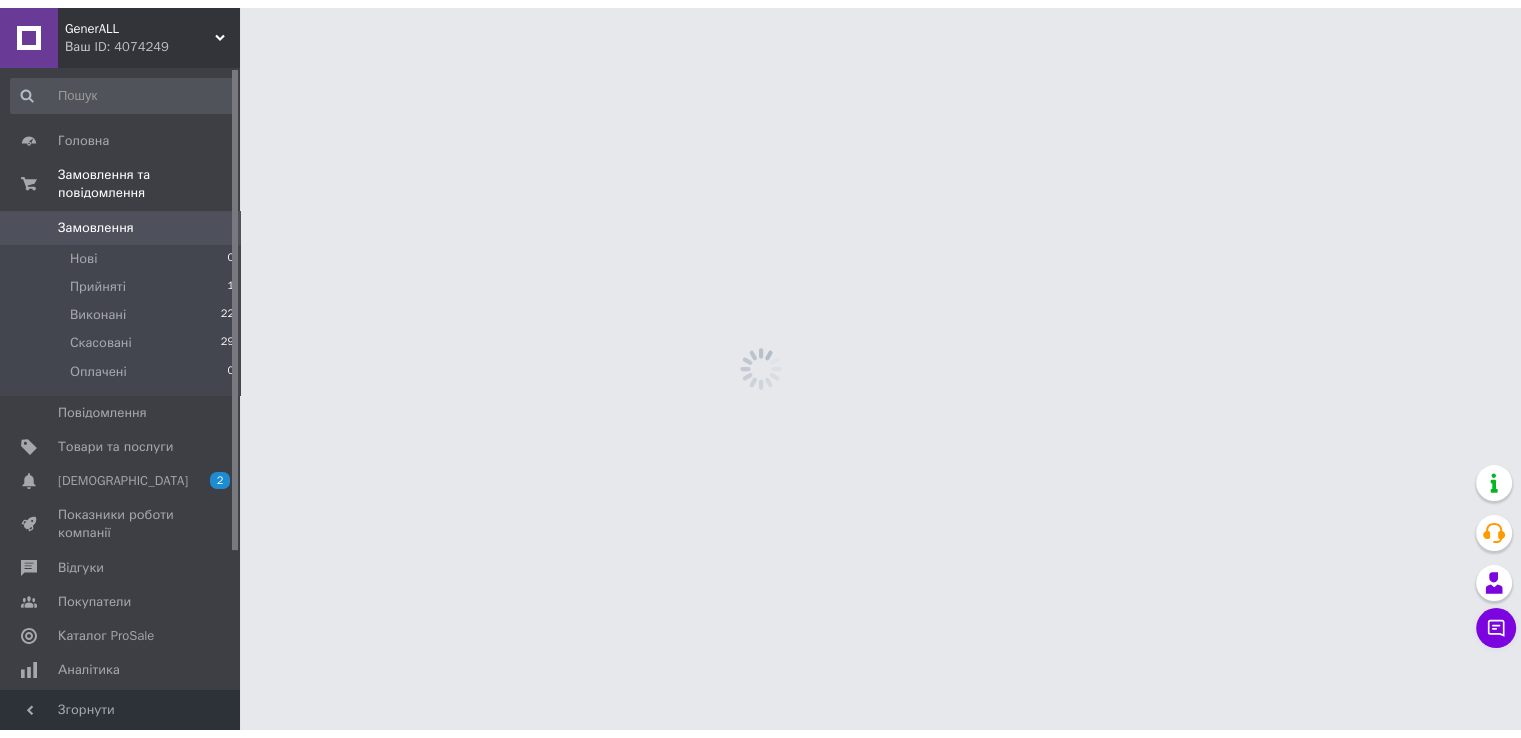 scroll, scrollTop: 0, scrollLeft: 0, axis: both 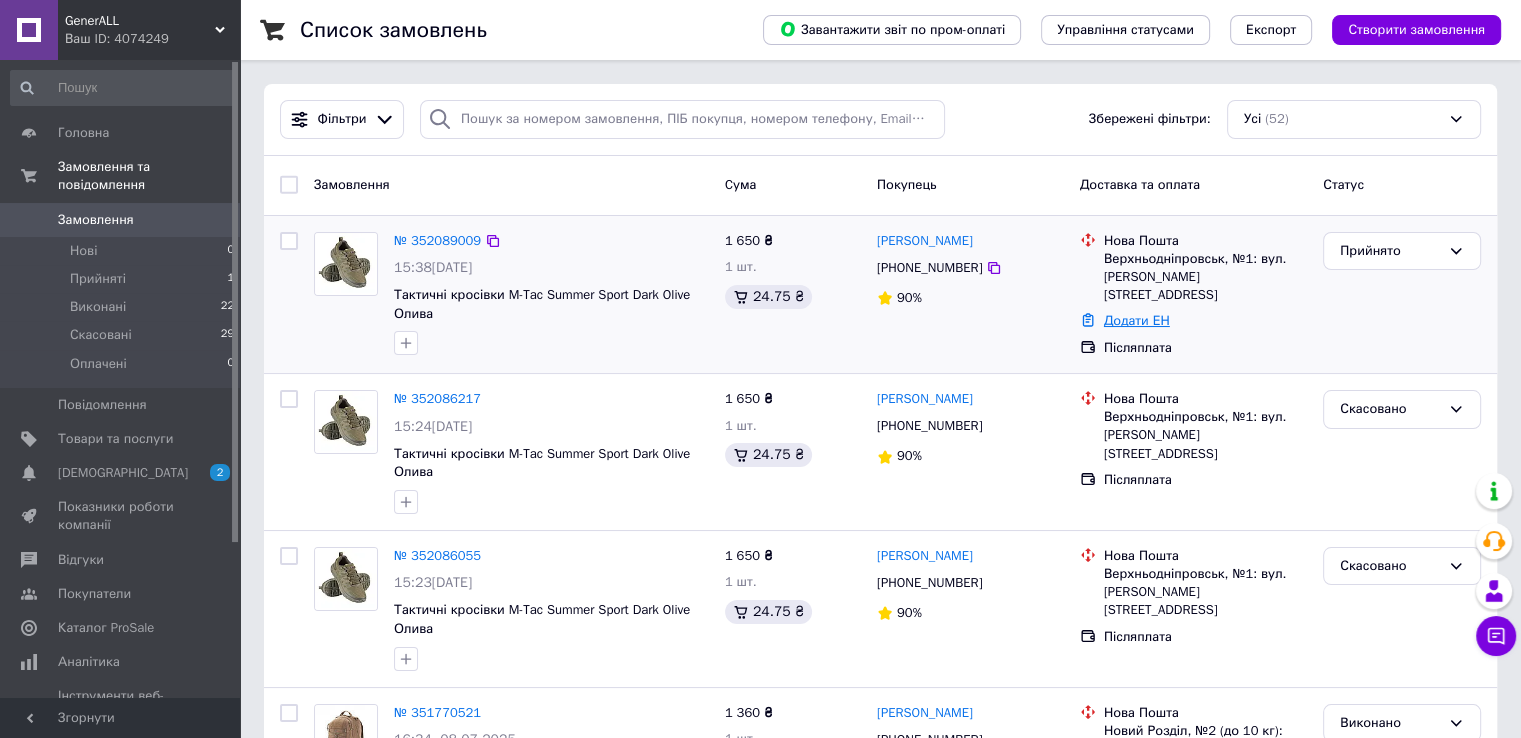 click on "Додати ЕН" at bounding box center [1137, 320] 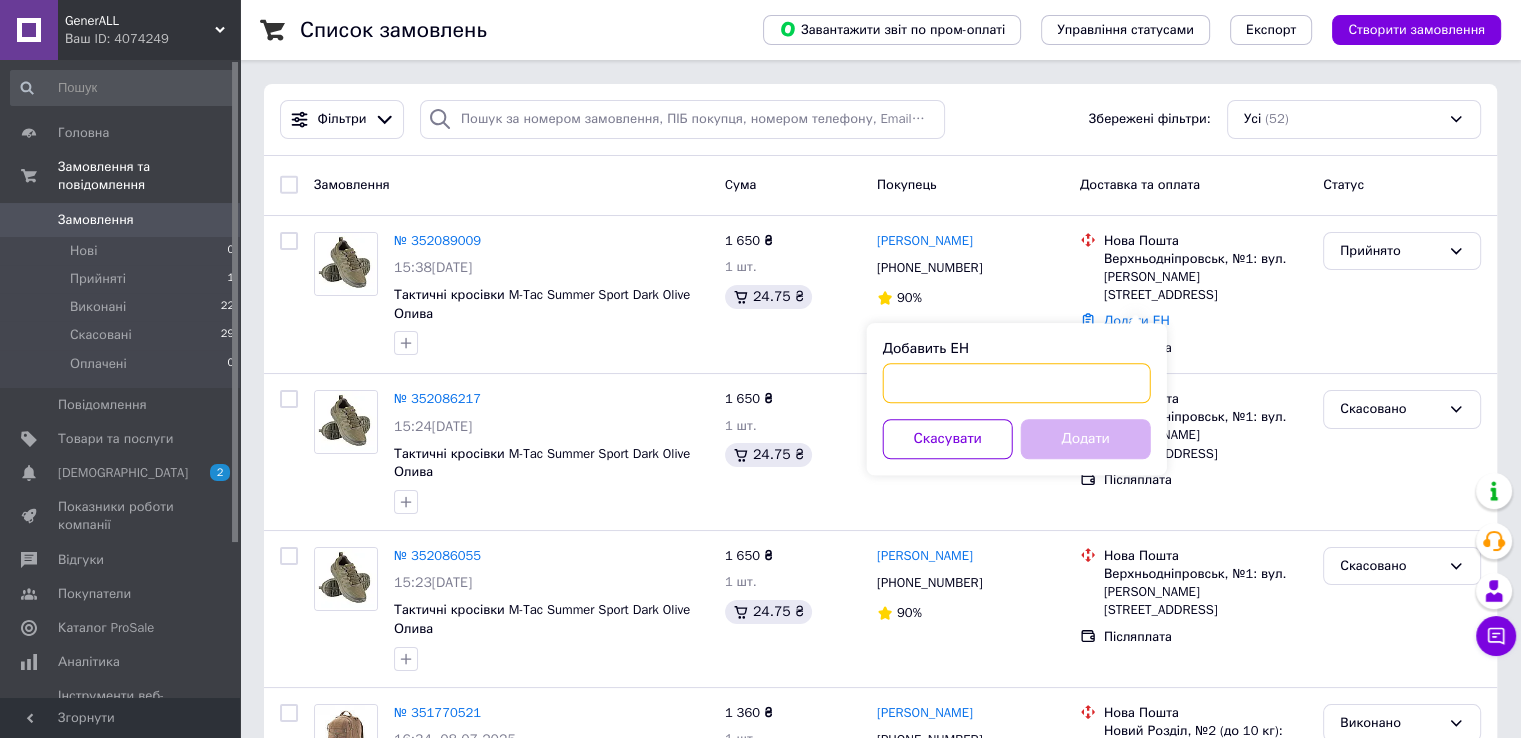 click on "Добавить ЕН" at bounding box center [1017, 383] 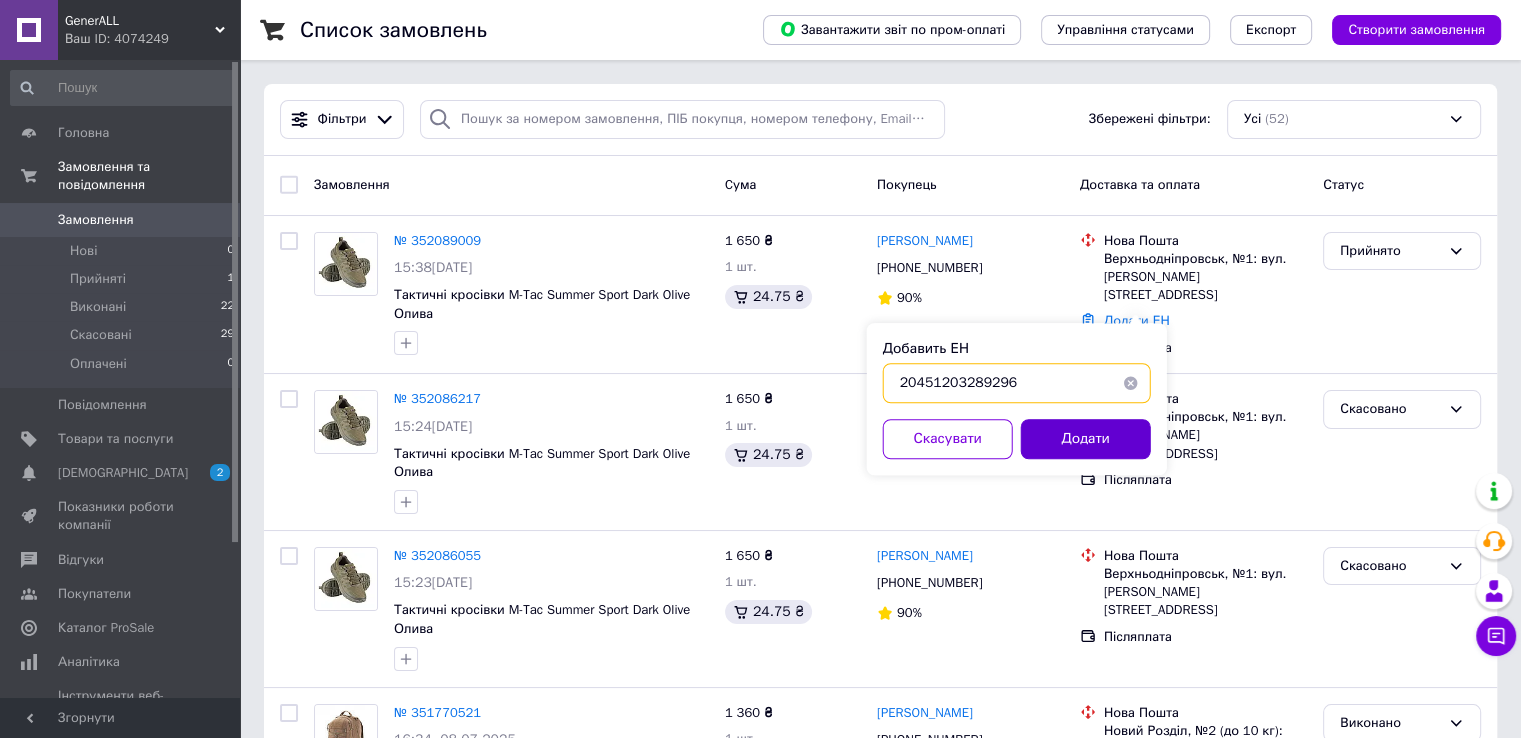 type on "20451203289296" 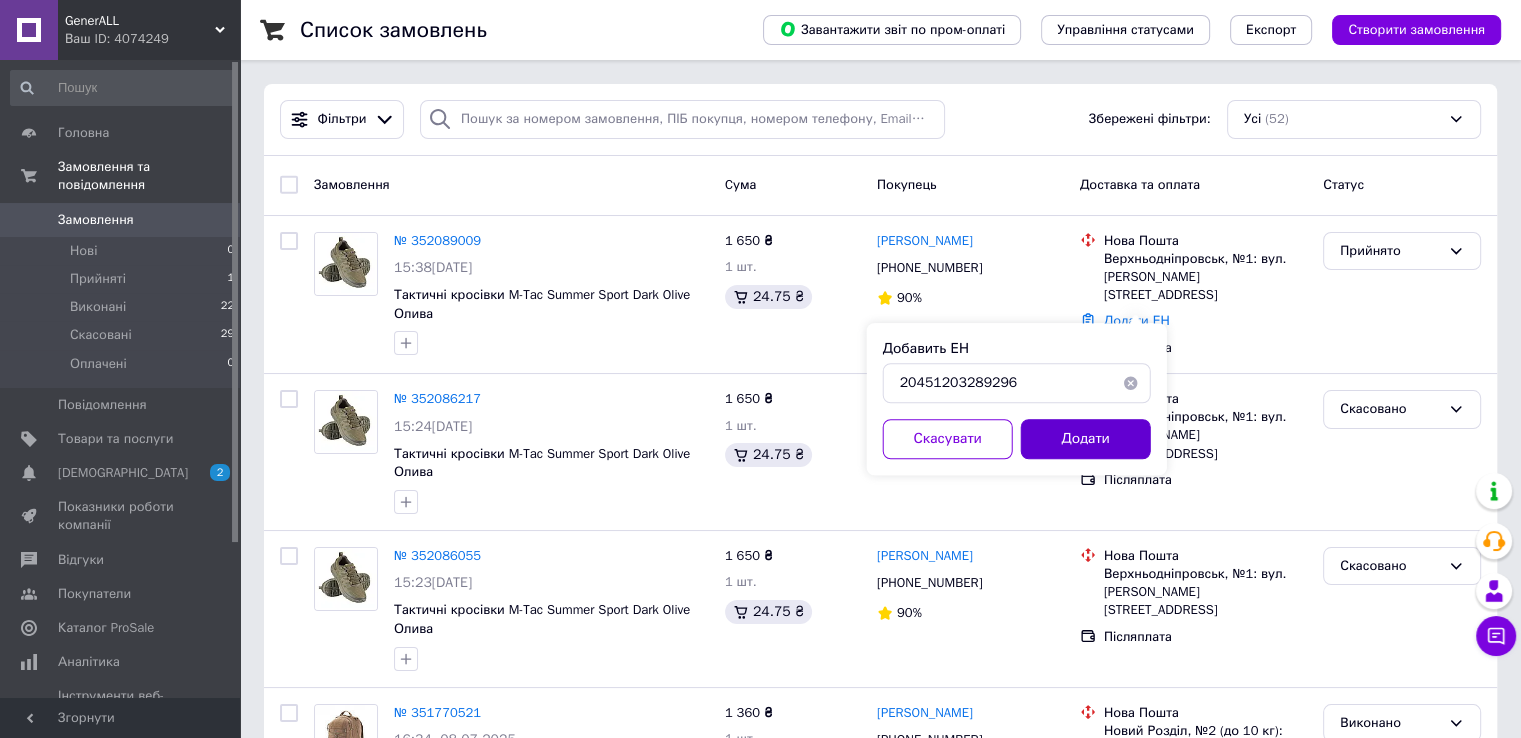 click on "Додати" at bounding box center (1086, 439) 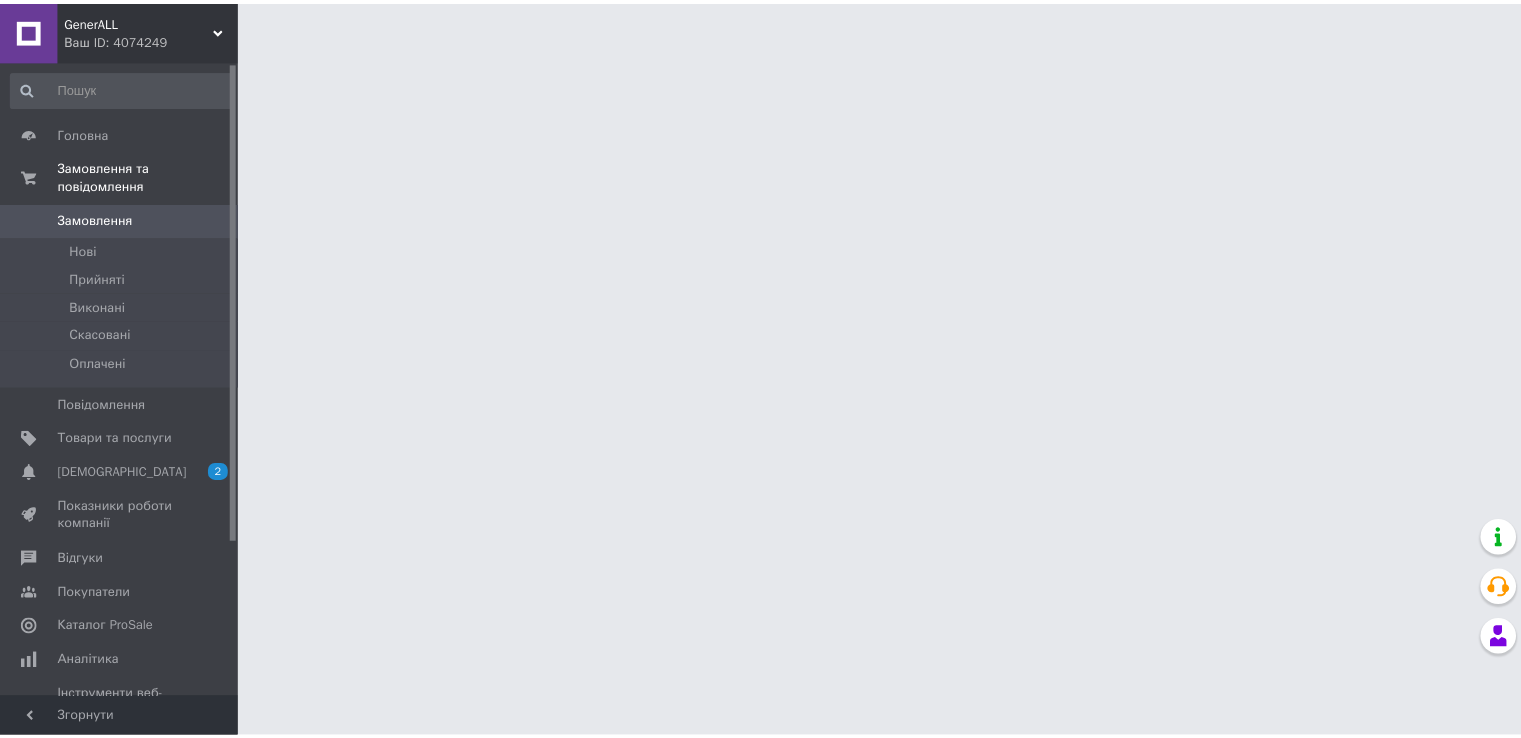 scroll, scrollTop: 0, scrollLeft: 0, axis: both 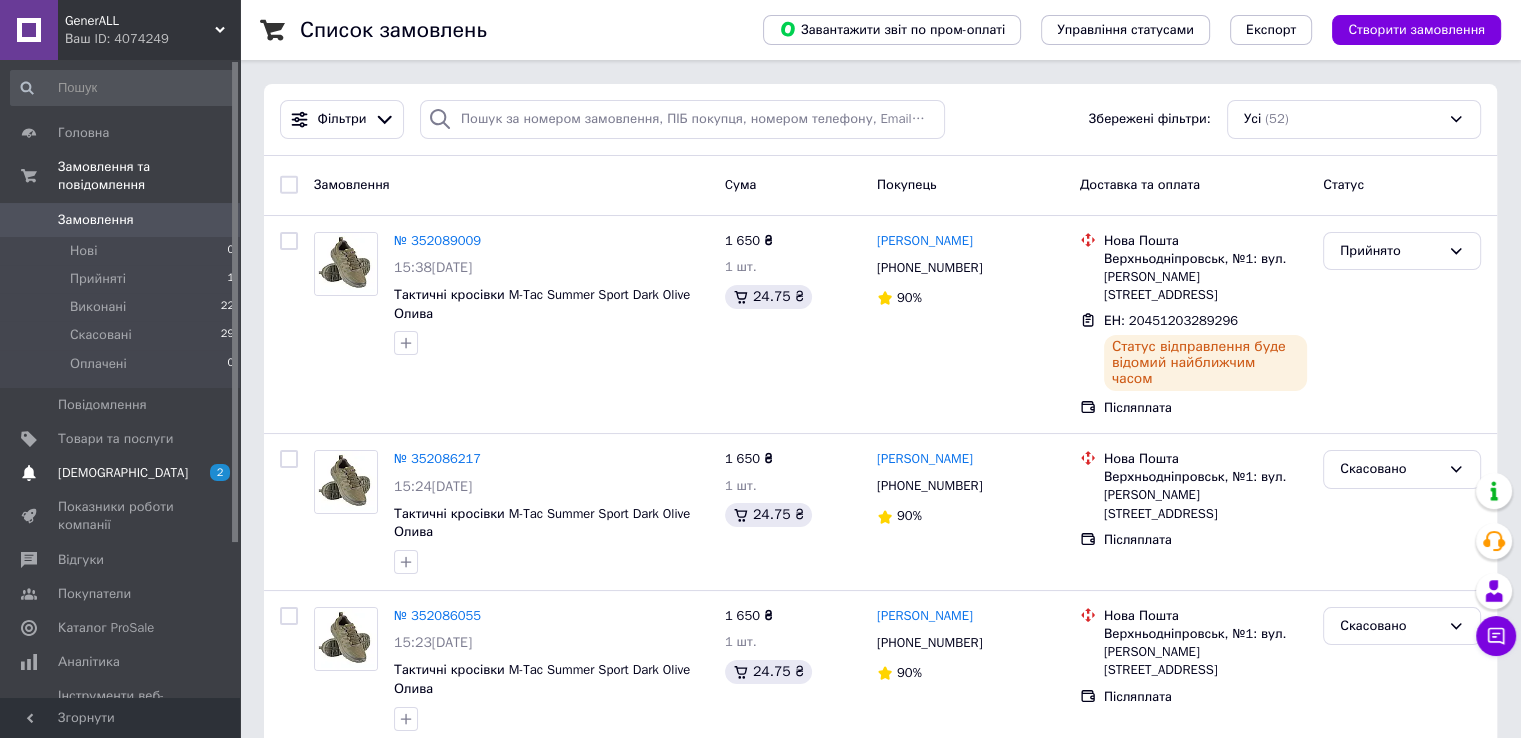 click on "[DEMOGRAPHIC_DATA] 2 0" at bounding box center [123, 473] 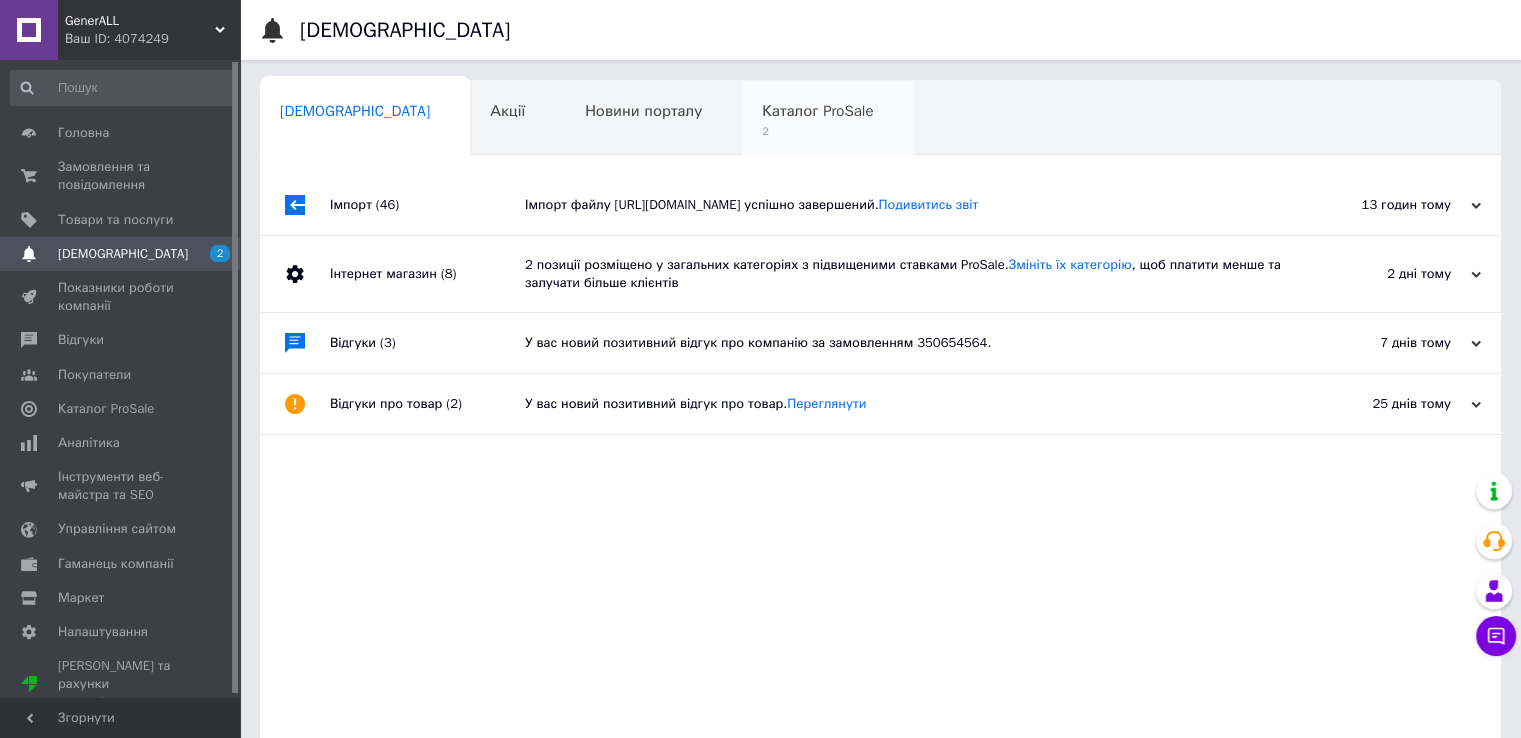 click on "2" at bounding box center (817, 131) 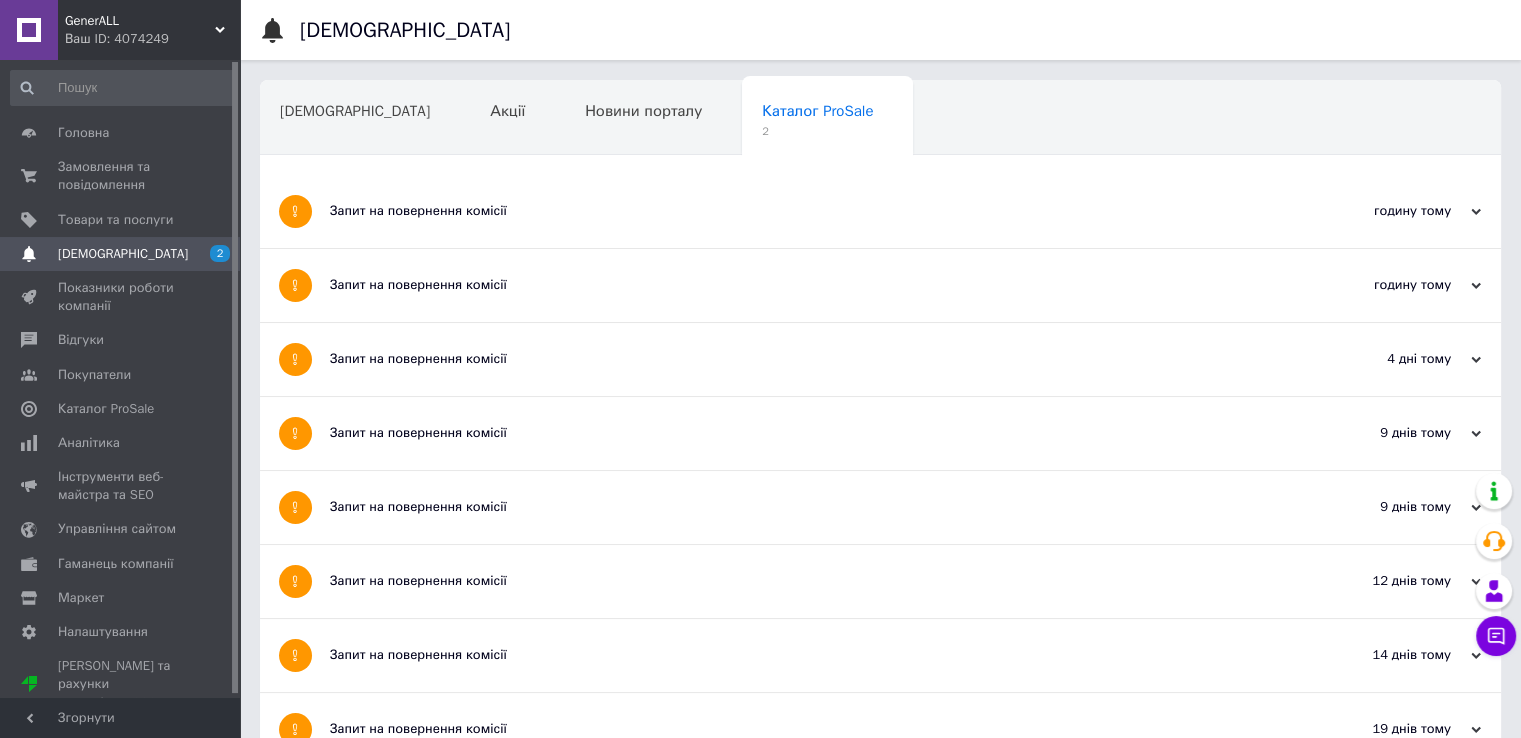 click on "Запит на повернення комісії" at bounding box center (805, 211) 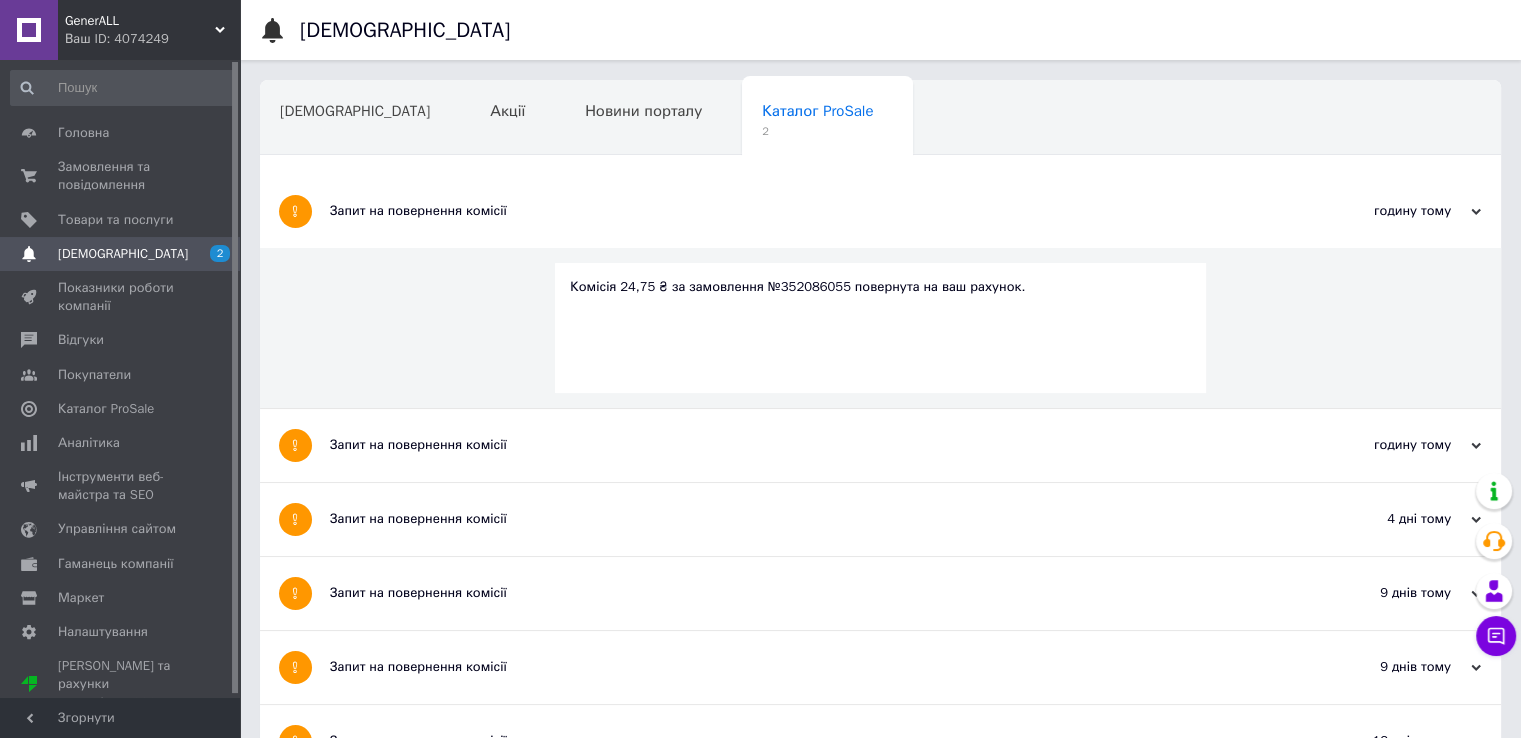 click on "Запит на повернення комісії" at bounding box center (805, 445) 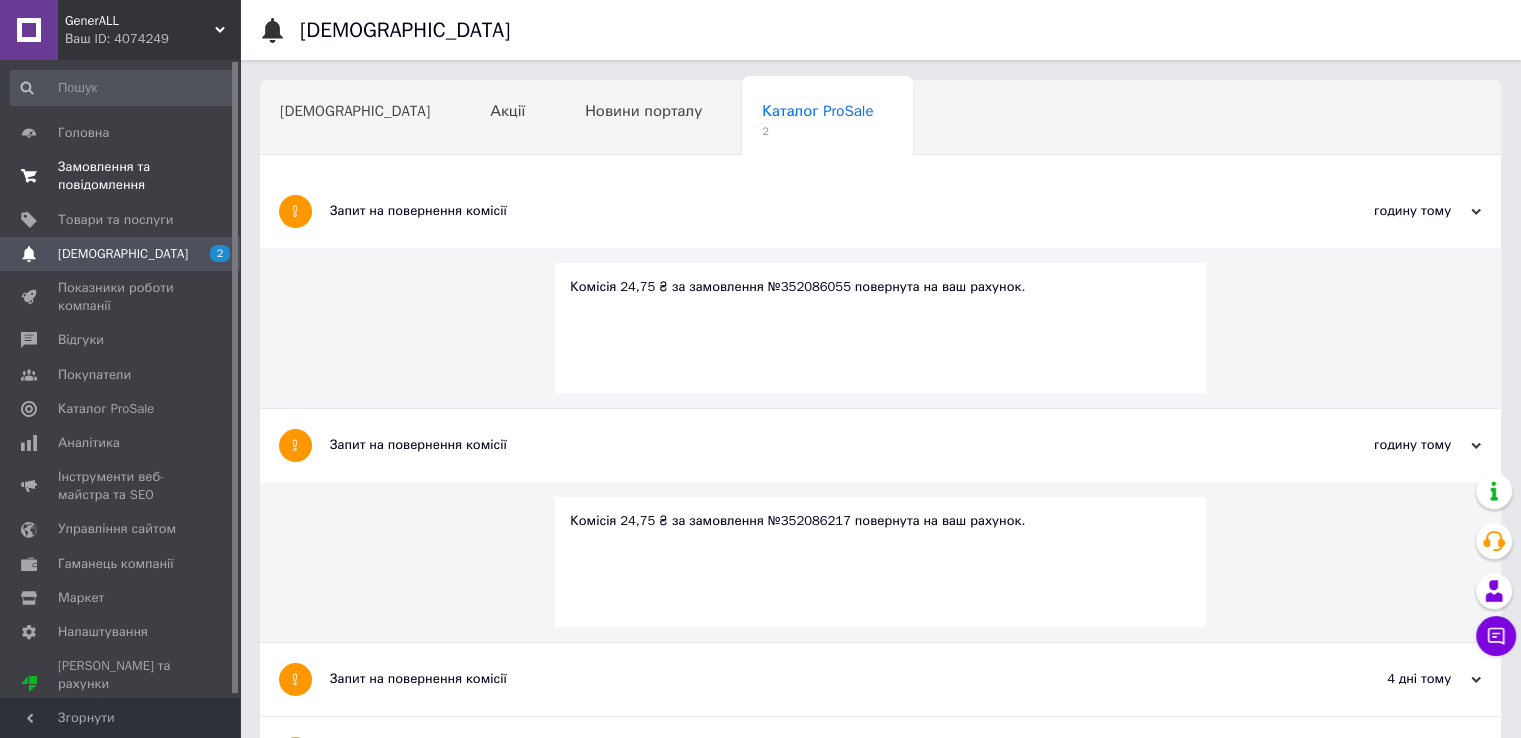 click on "Замовлення та повідомлення" at bounding box center [121, 176] 